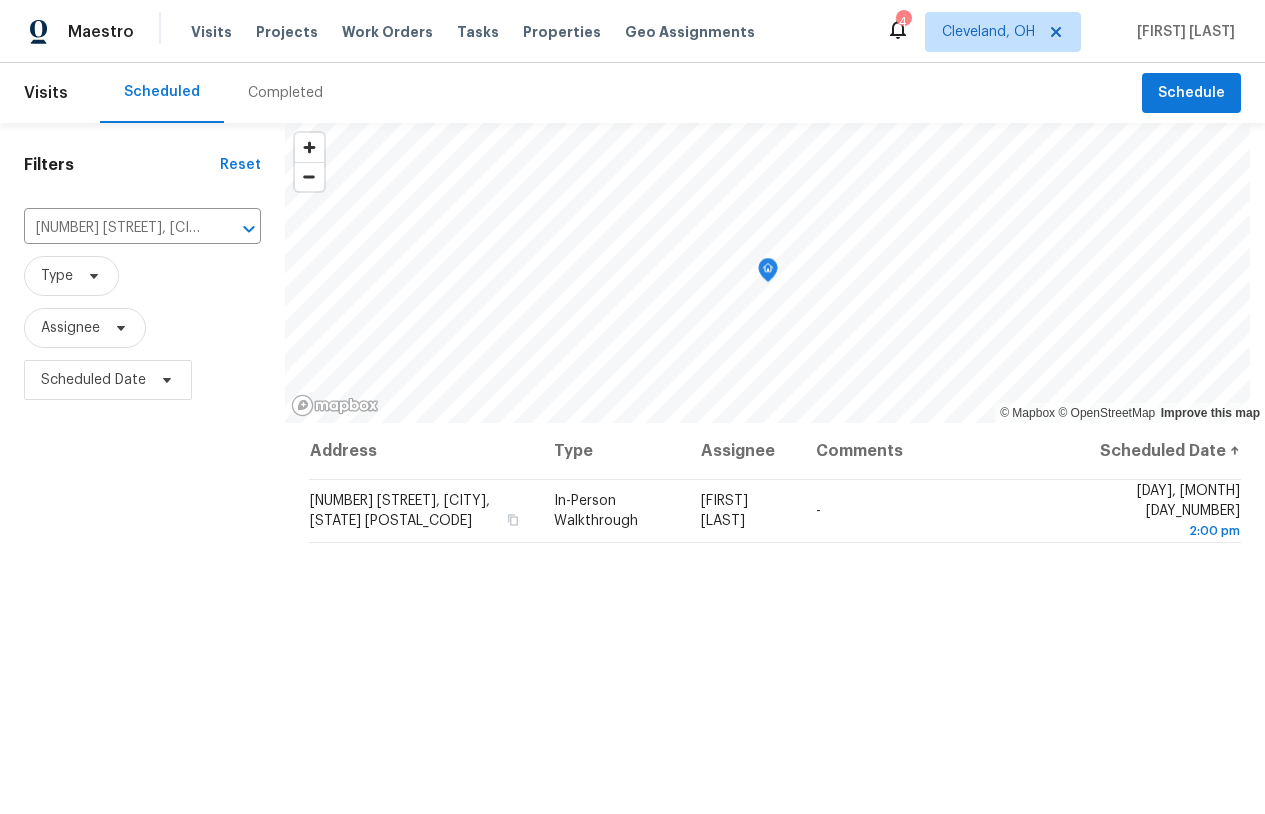 scroll, scrollTop: 0, scrollLeft: 0, axis: both 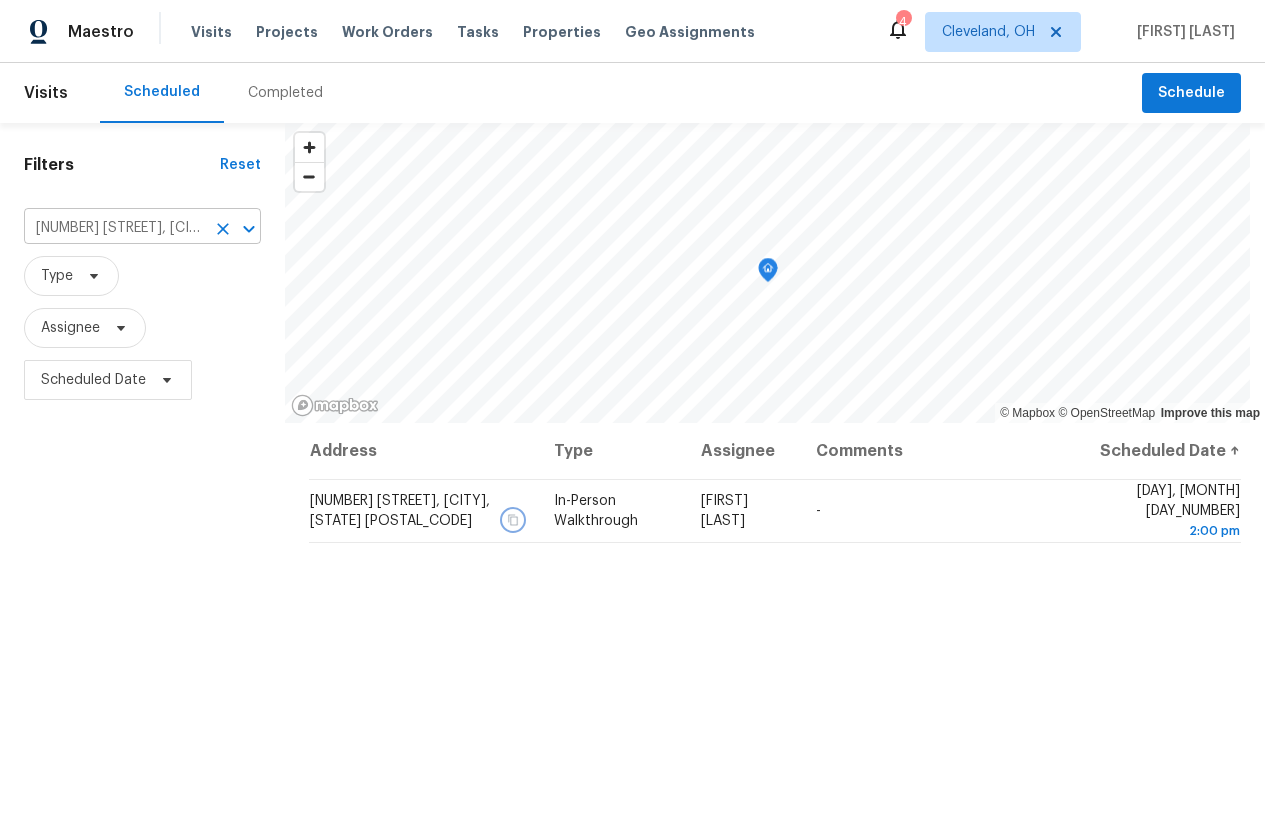 click 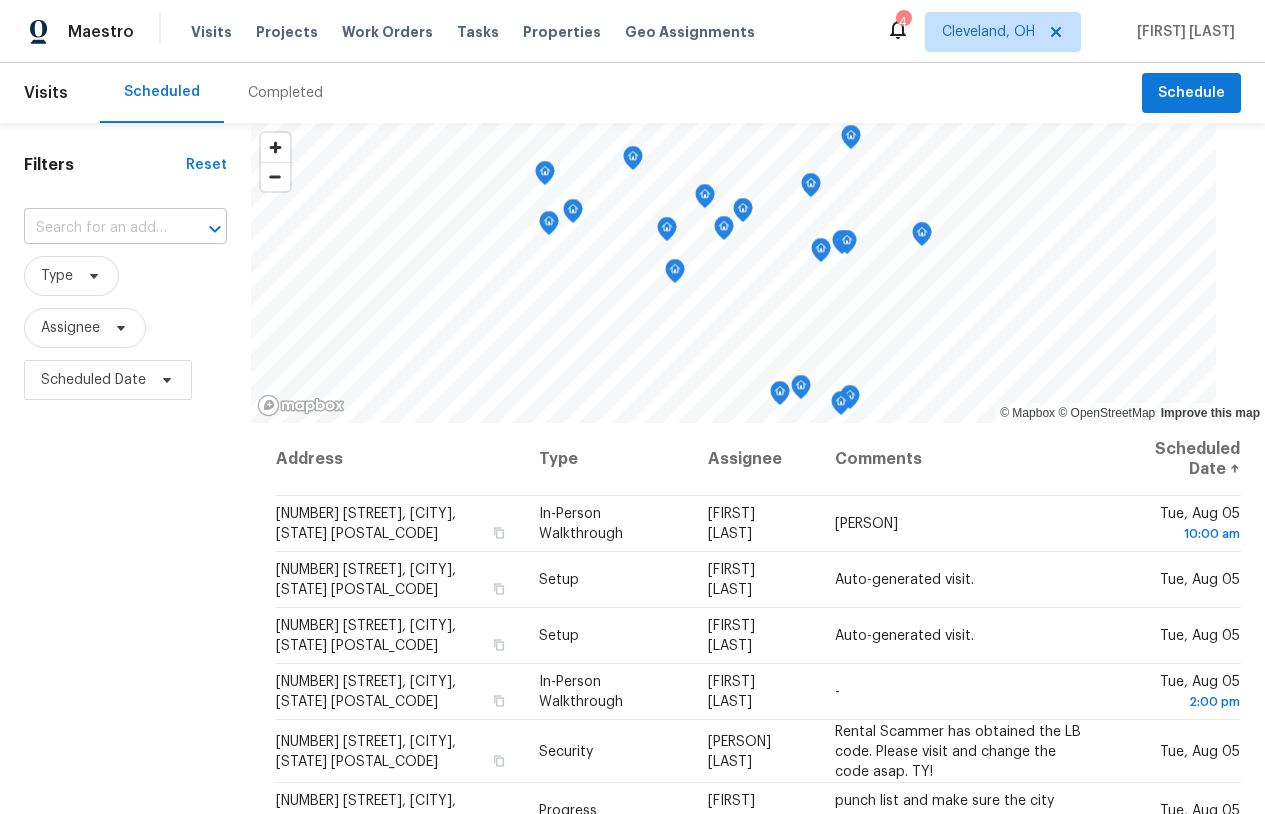 click at bounding box center (97, 228) 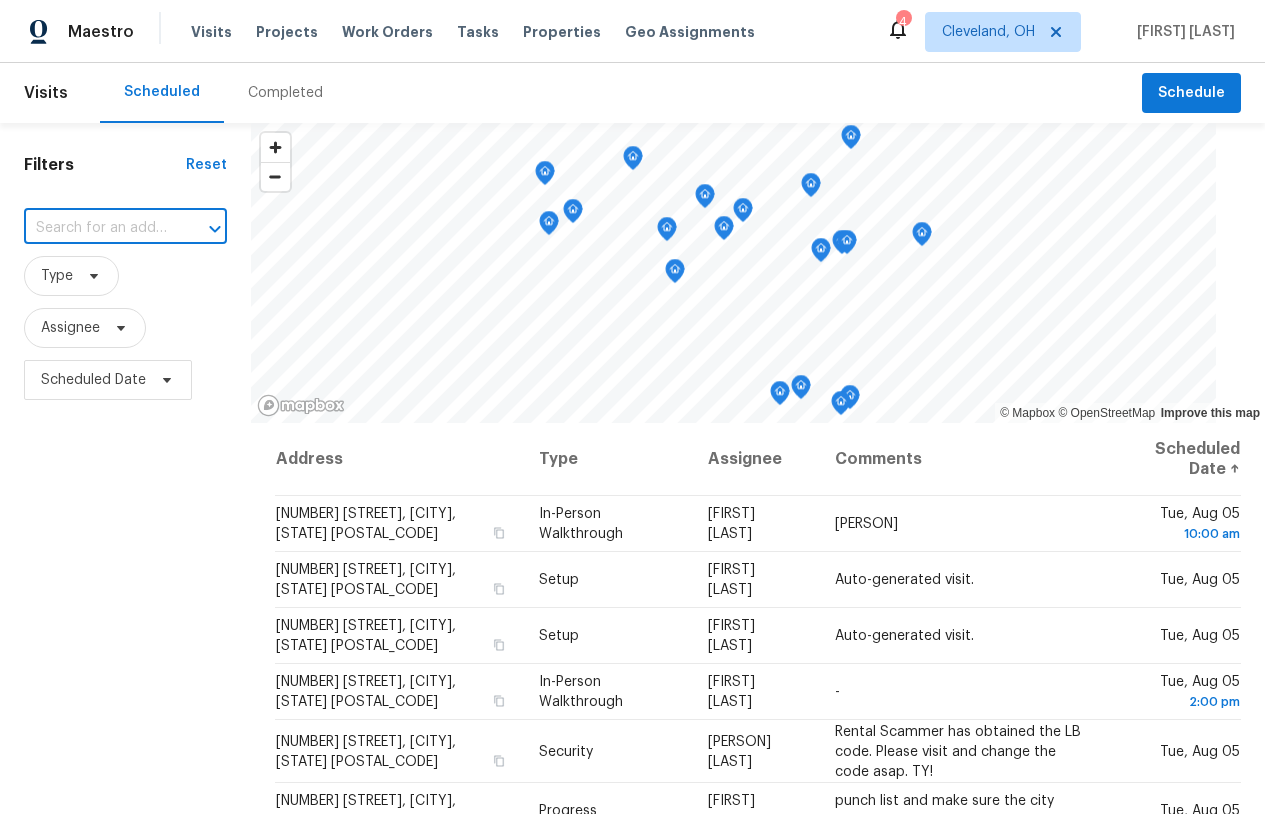 paste on "[NUMBER] [STREET], [CITY], [STATE] [ZIP]" 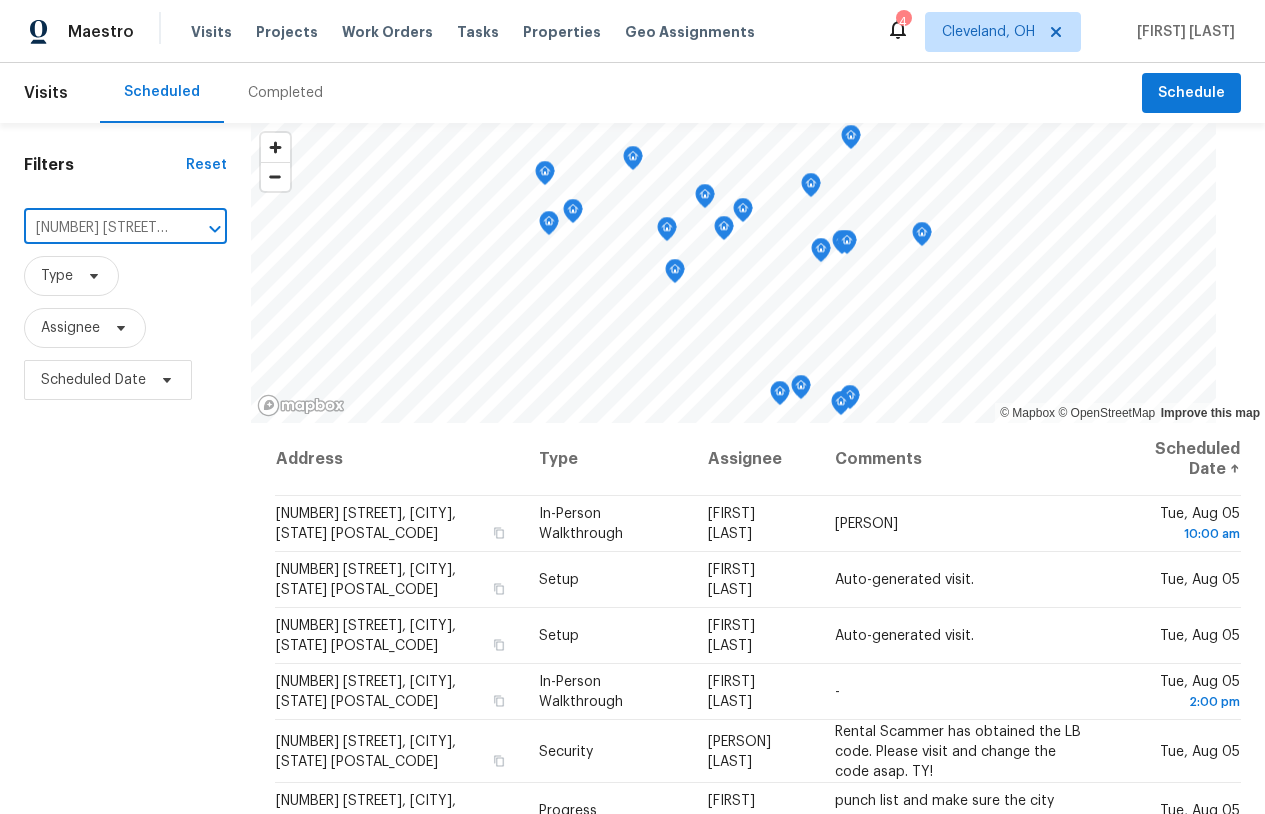 scroll, scrollTop: 0, scrollLeft: 79, axis: horizontal 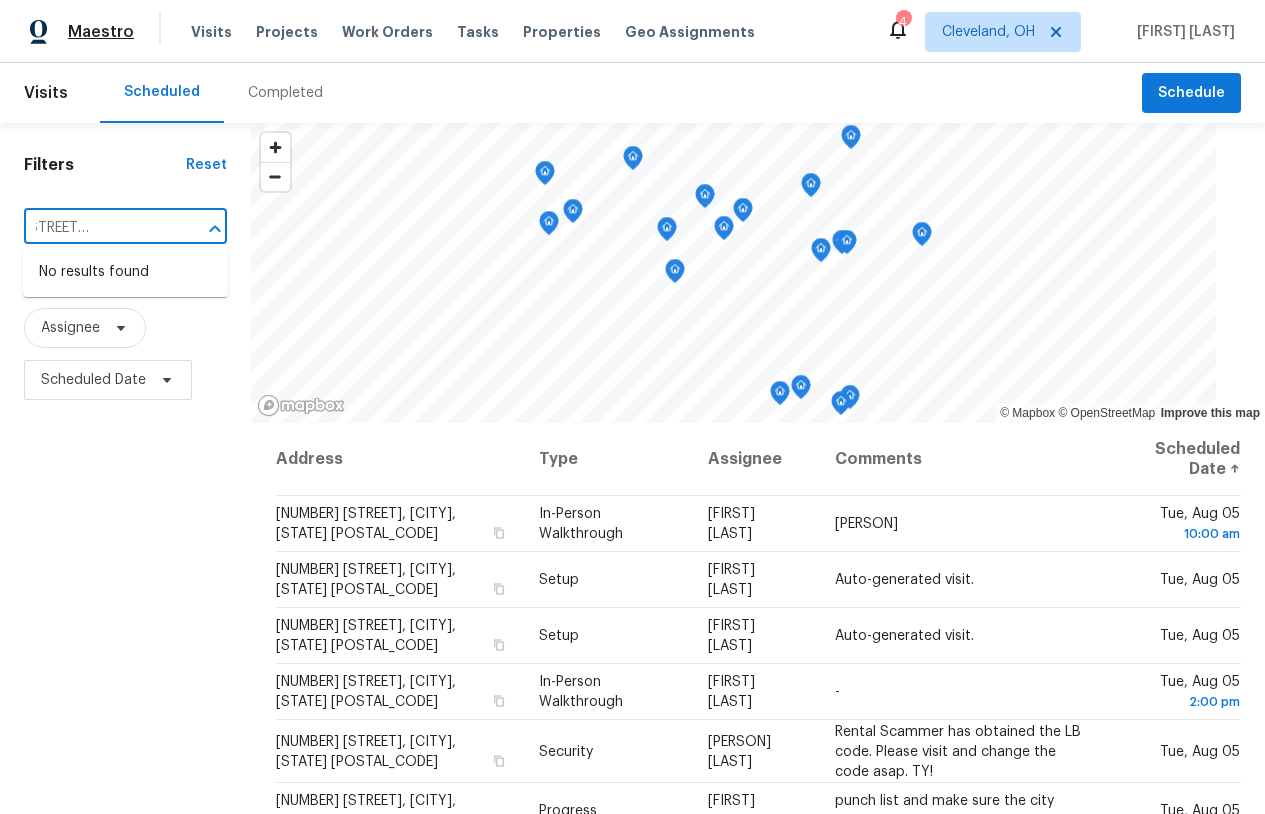 type on "[NUMBER] [STREET], [CITY], [STATE] [ZIP]" 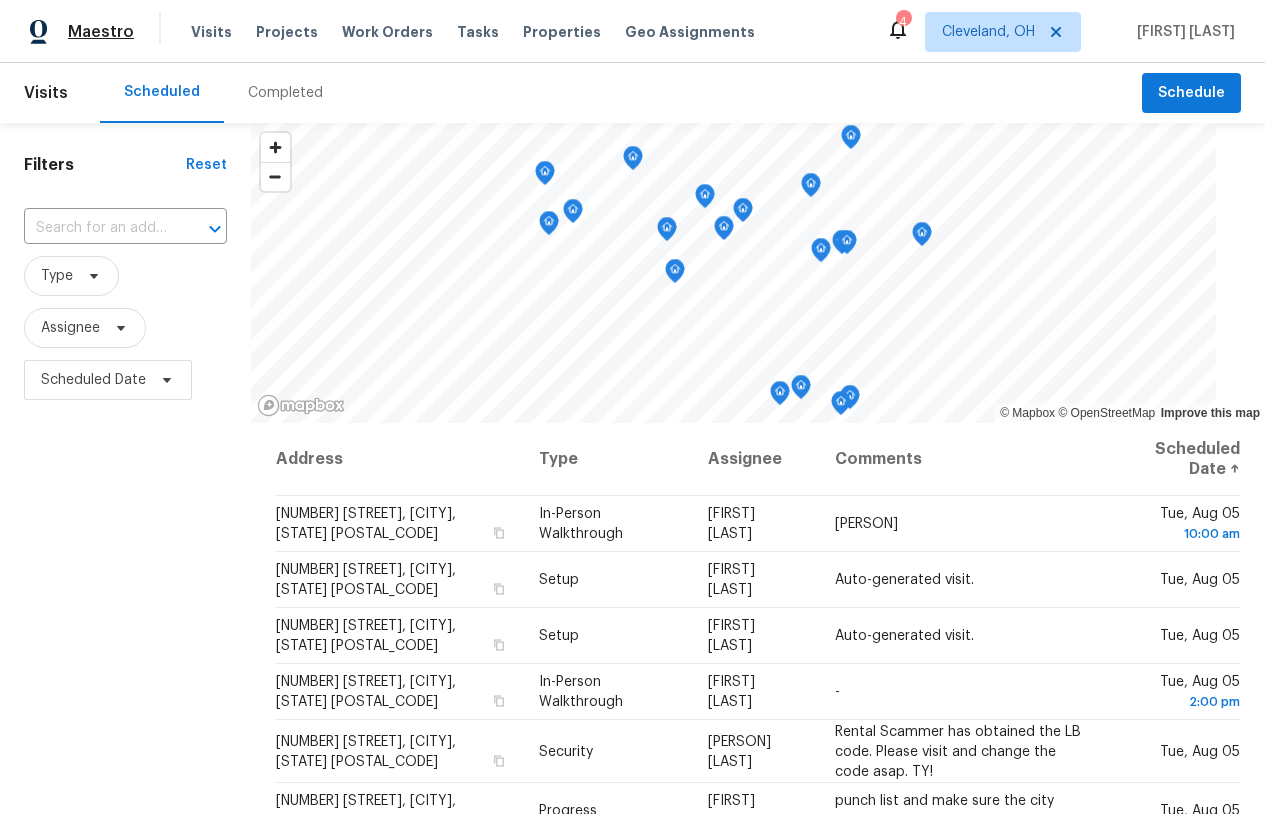 scroll, scrollTop: 0, scrollLeft: 0, axis: both 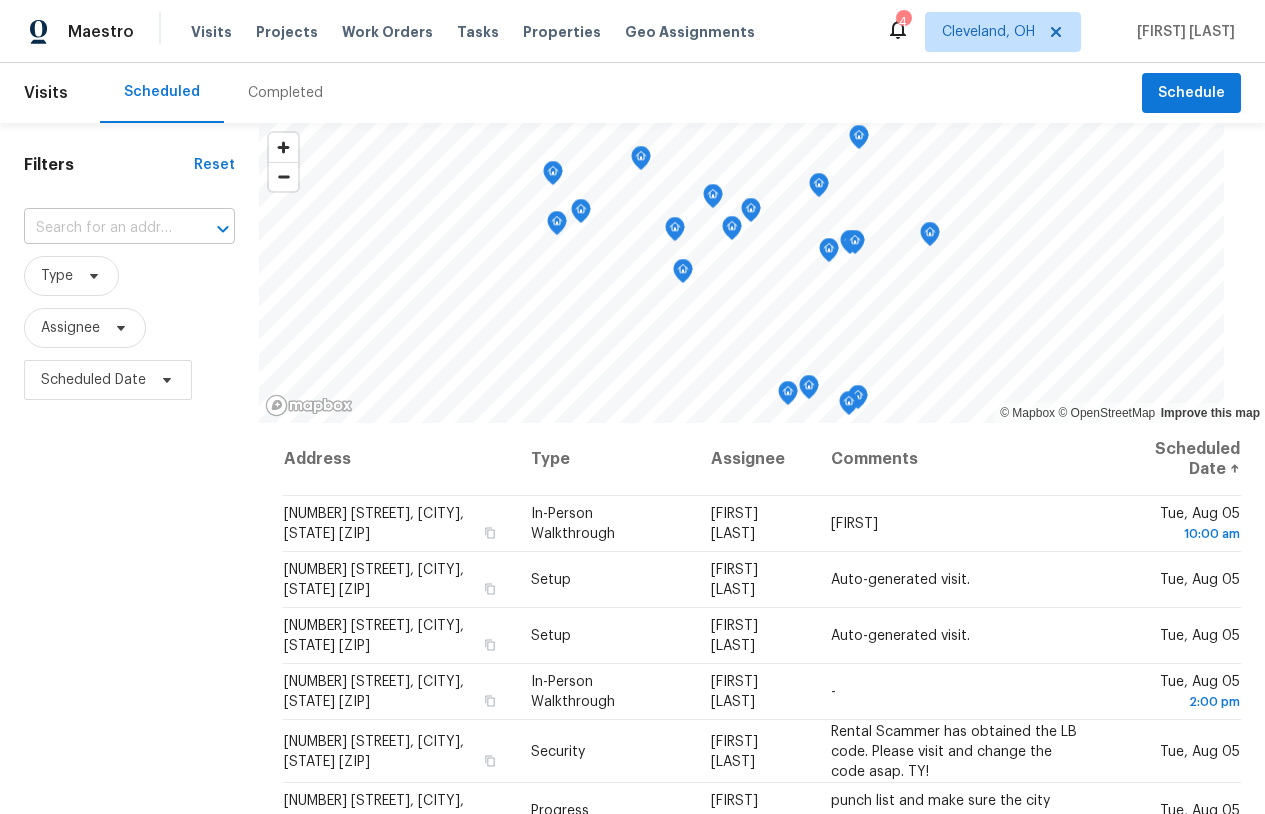 click at bounding box center (101, 228) 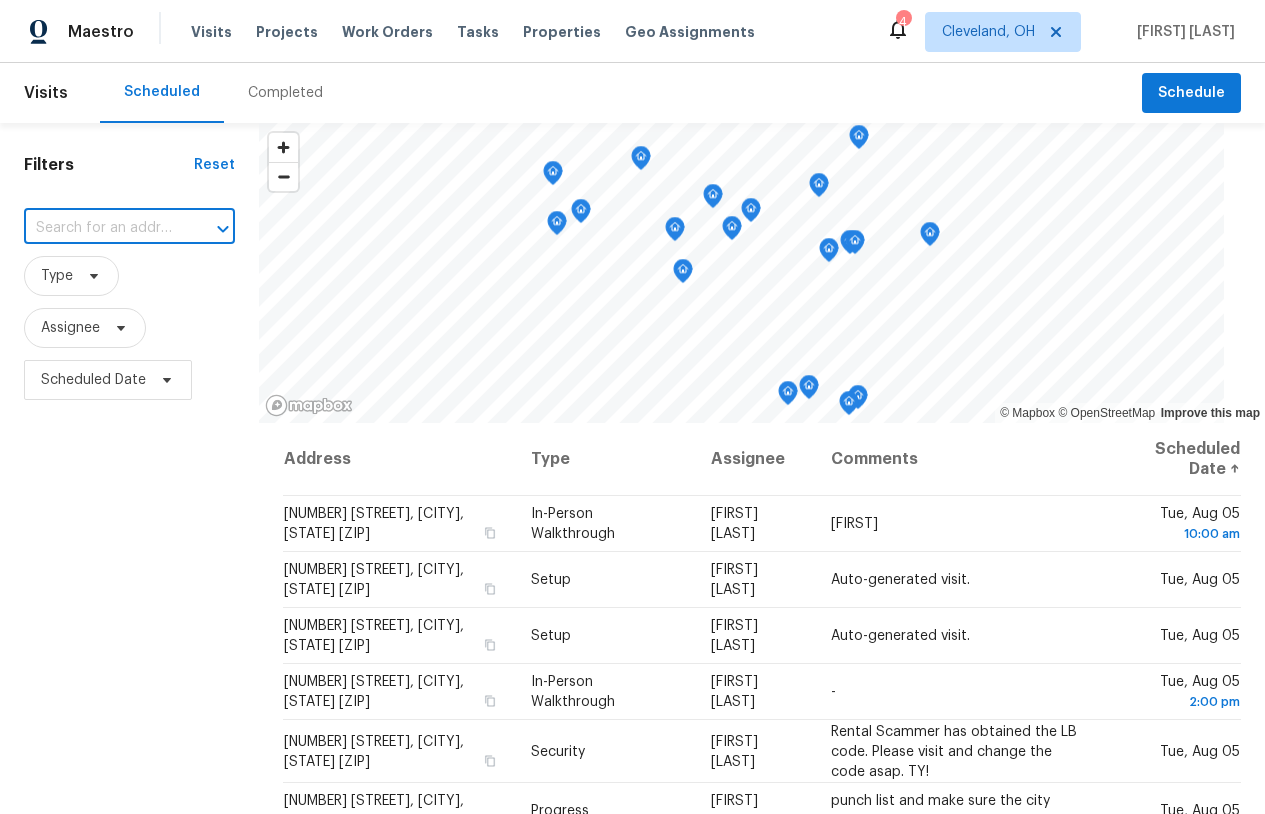 paste on "[NUMBER] [STREET], [CITY], [STATE] [ZIP]" 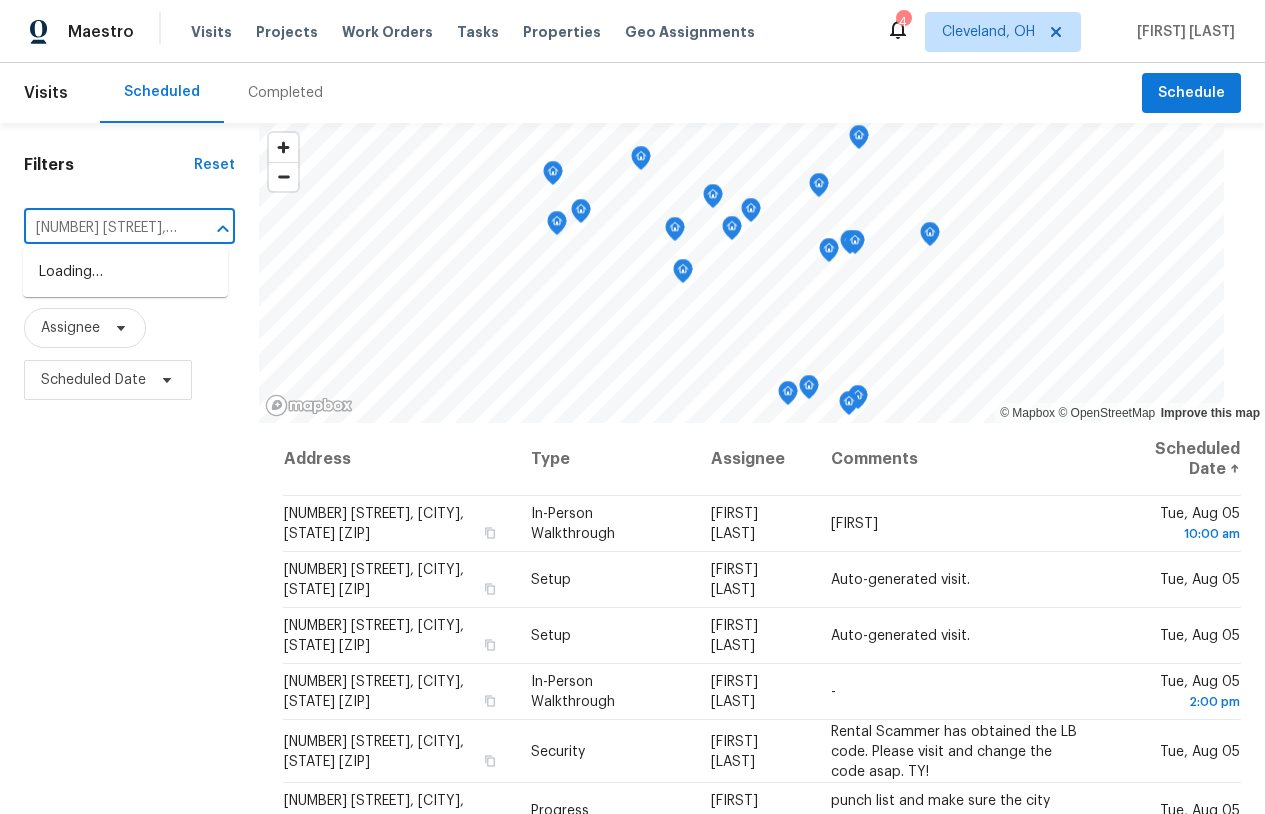 scroll, scrollTop: 0, scrollLeft: 79, axis: horizontal 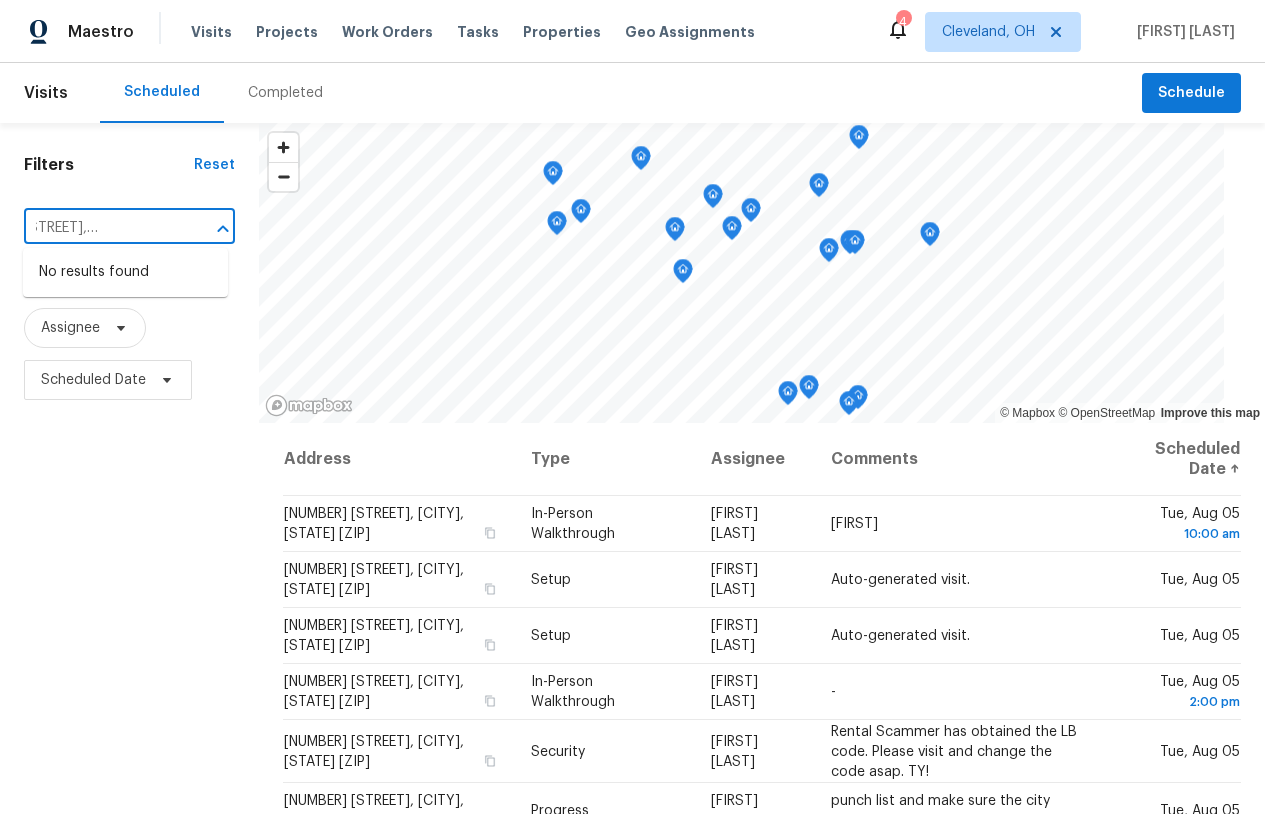 type on "[NUMBER] [STREET], [CITY], [STATE] [ZIP]" 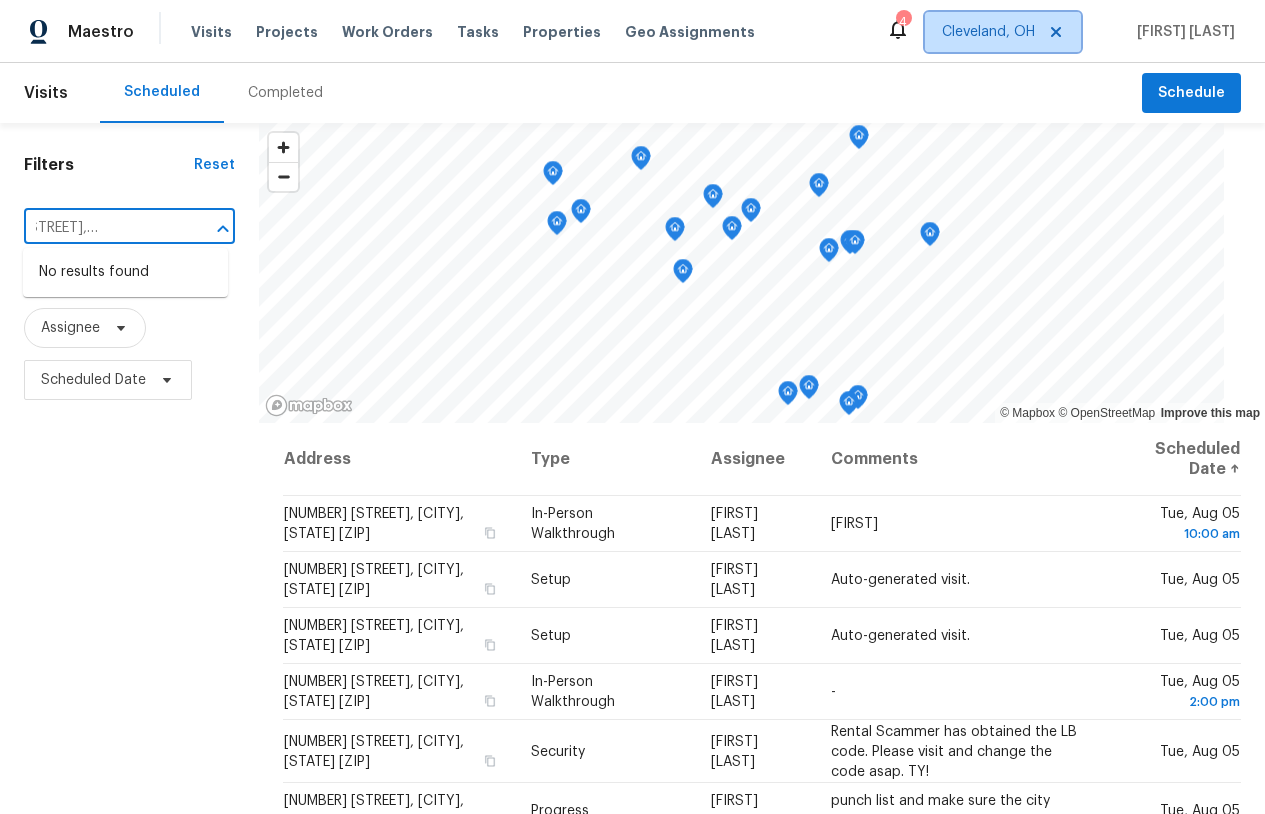 type 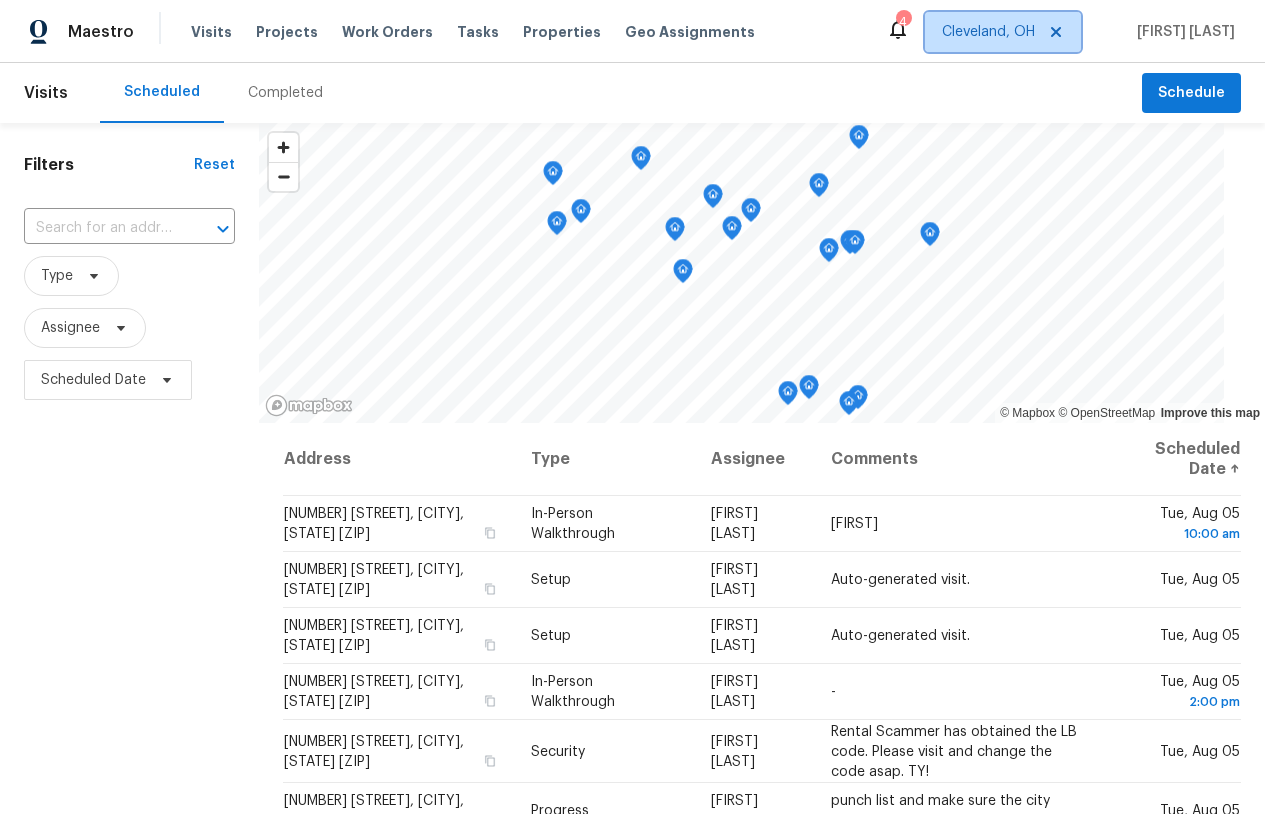 scroll, scrollTop: 0, scrollLeft: 0, axis: both 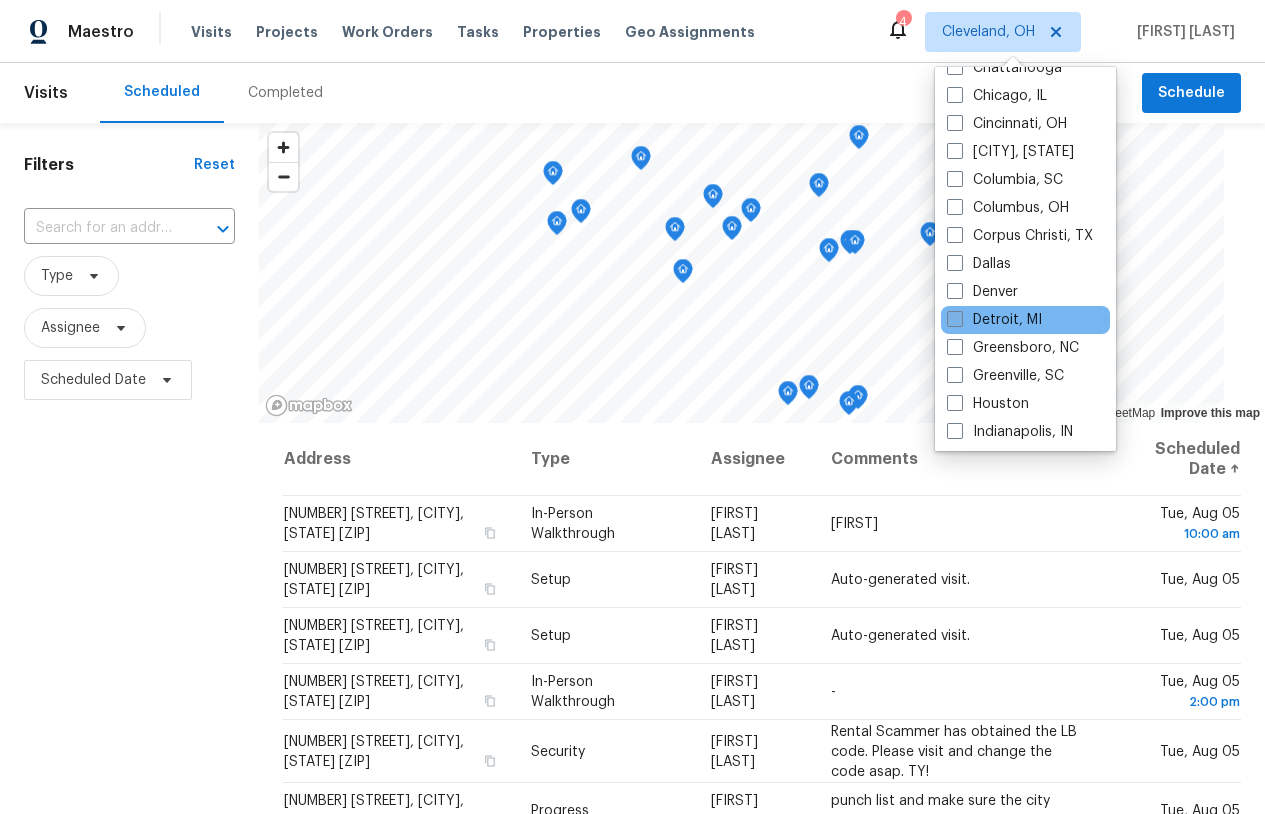 click on "Detroit, MI" at bounding box center [994, 320] 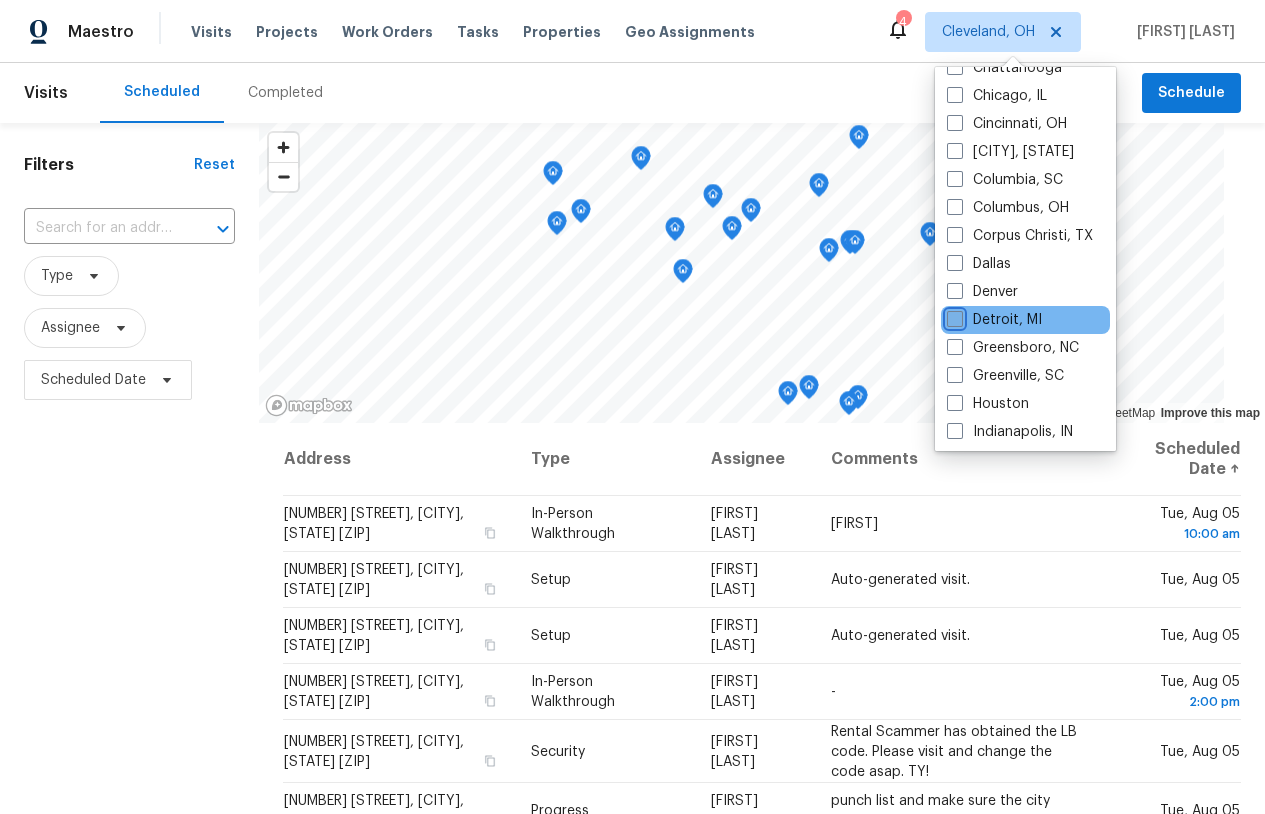 click on "Detroit, MI" at bounding box center [953, 316] 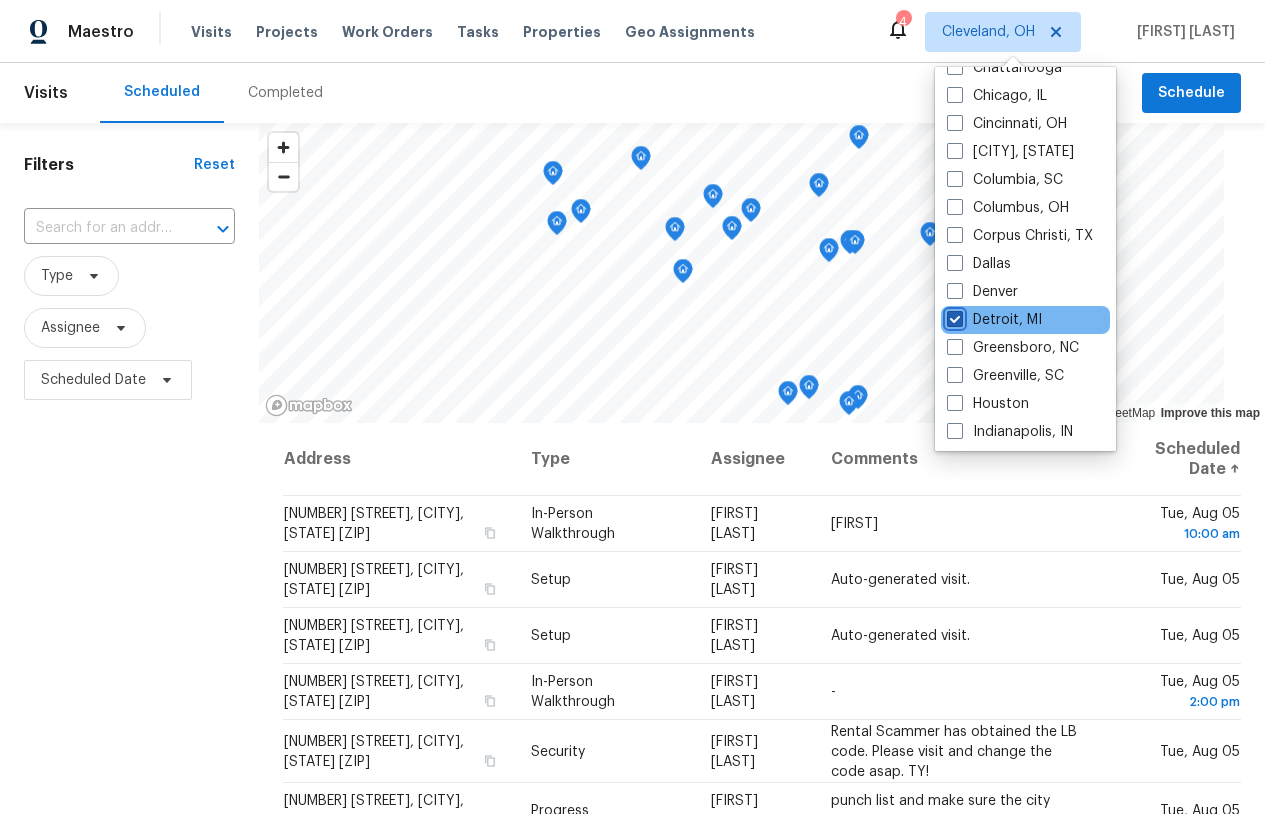 checkbox on "true" 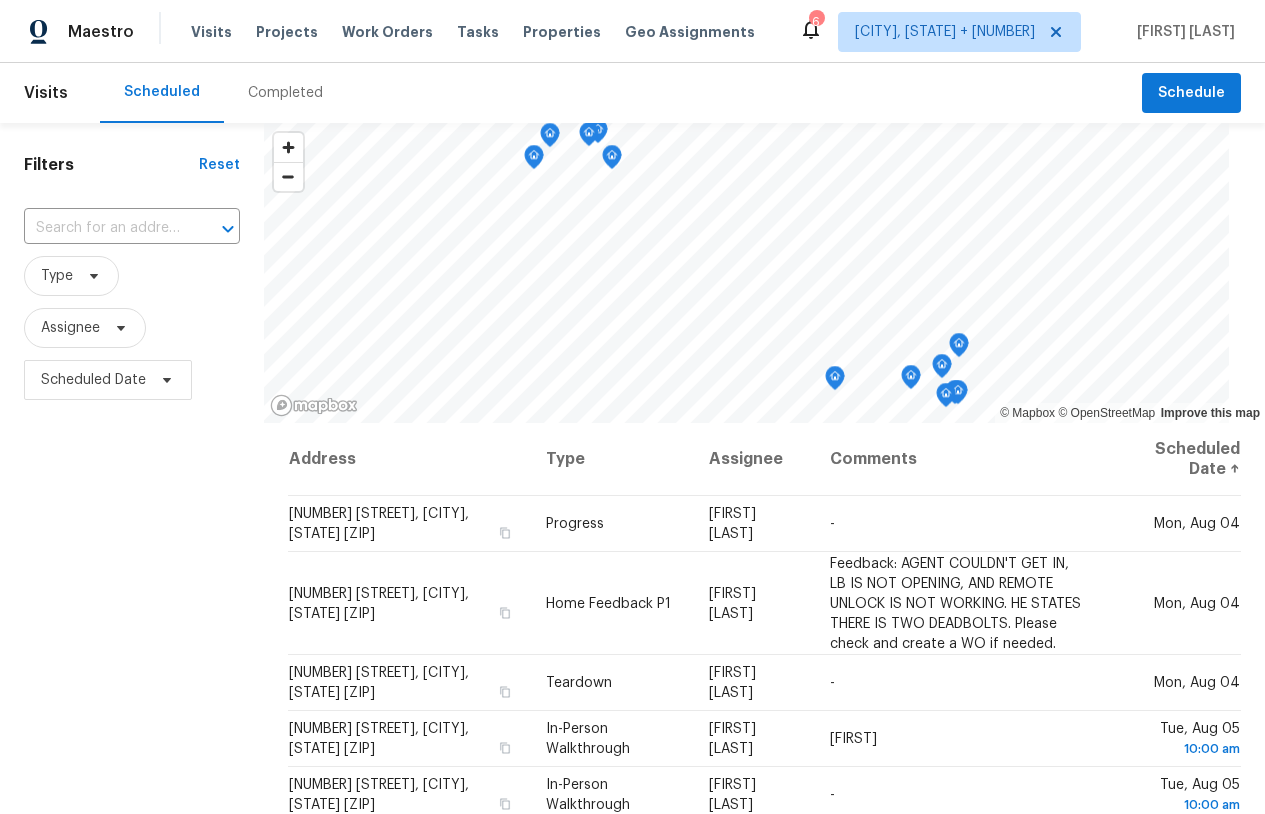 click on "Filters Reset ​ Type Assignee Scheduled Date" at bounding box center (132, 598) 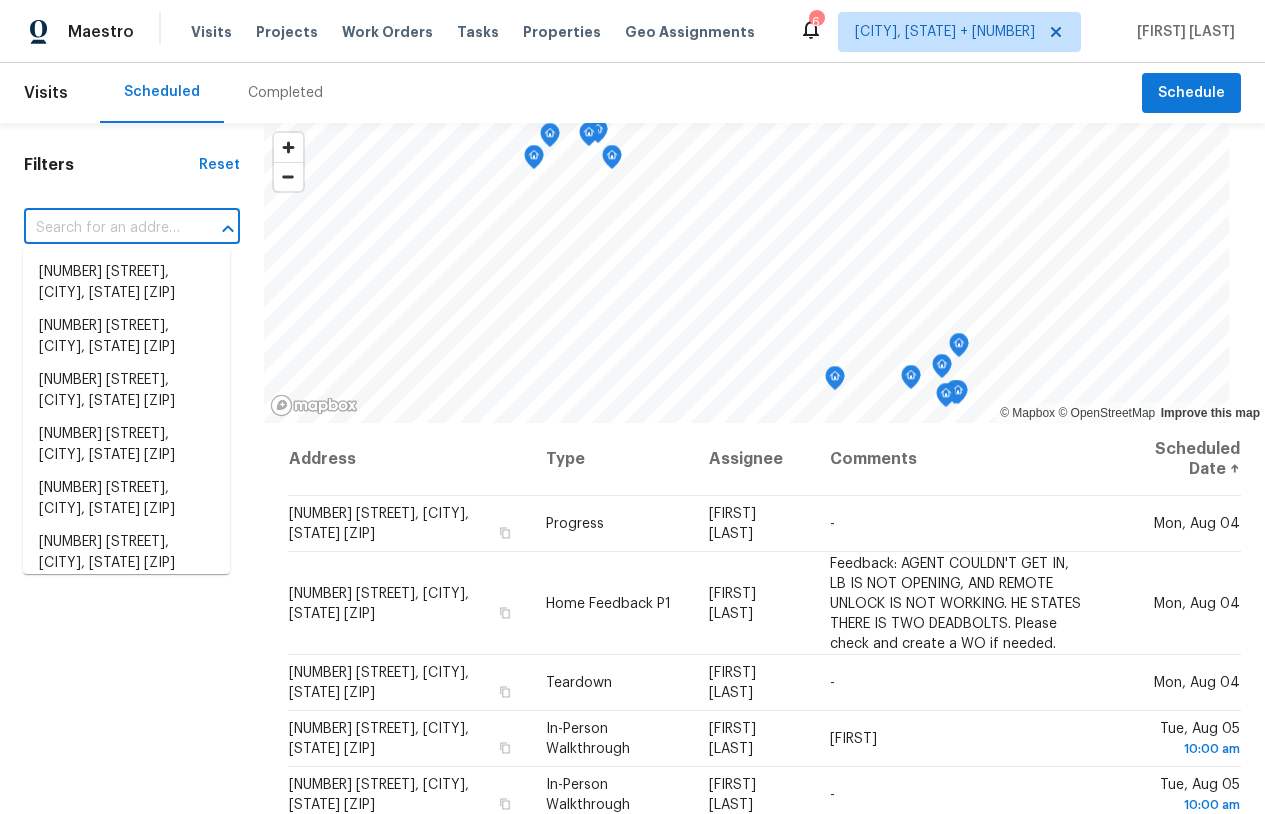 click at bounding box center (104, 228) 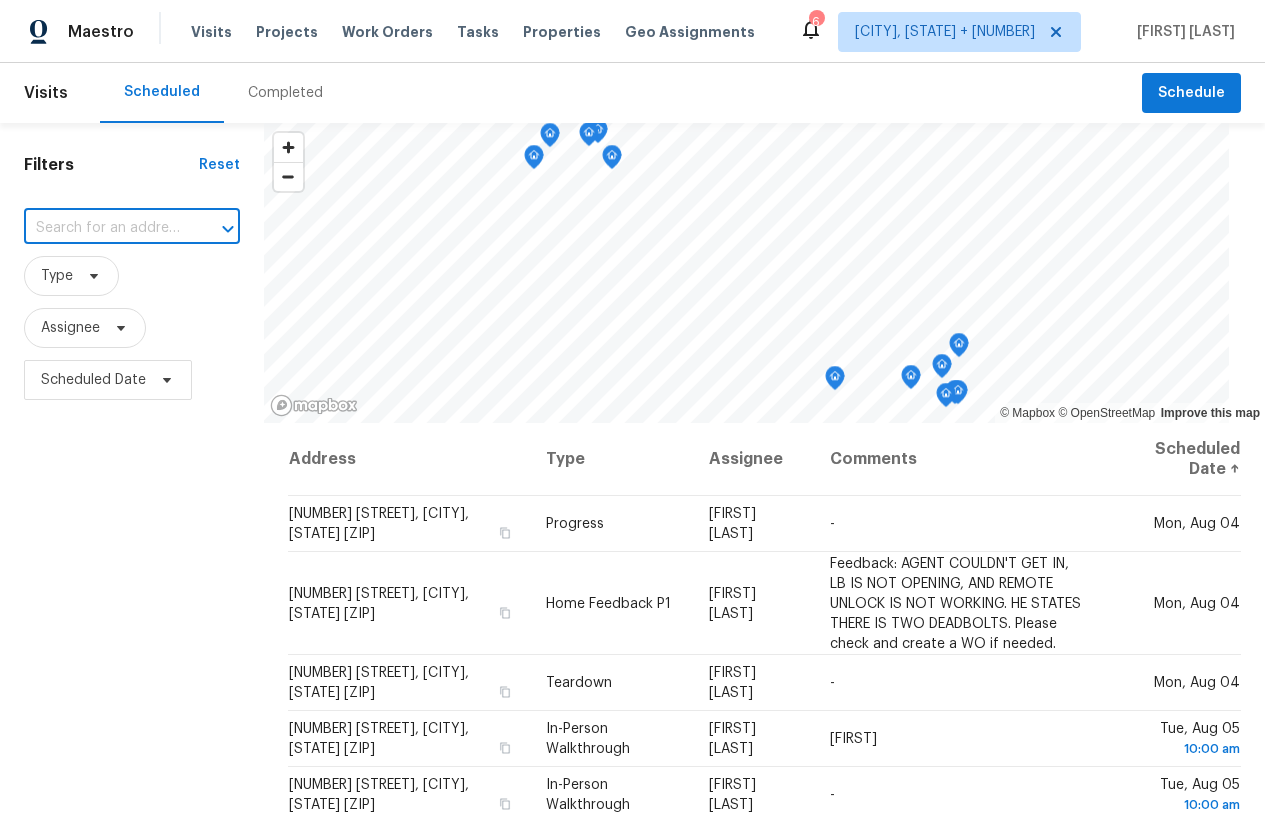 paste on "[NUMBER] [STREET], [CITY], [STATE] [ZIP]" 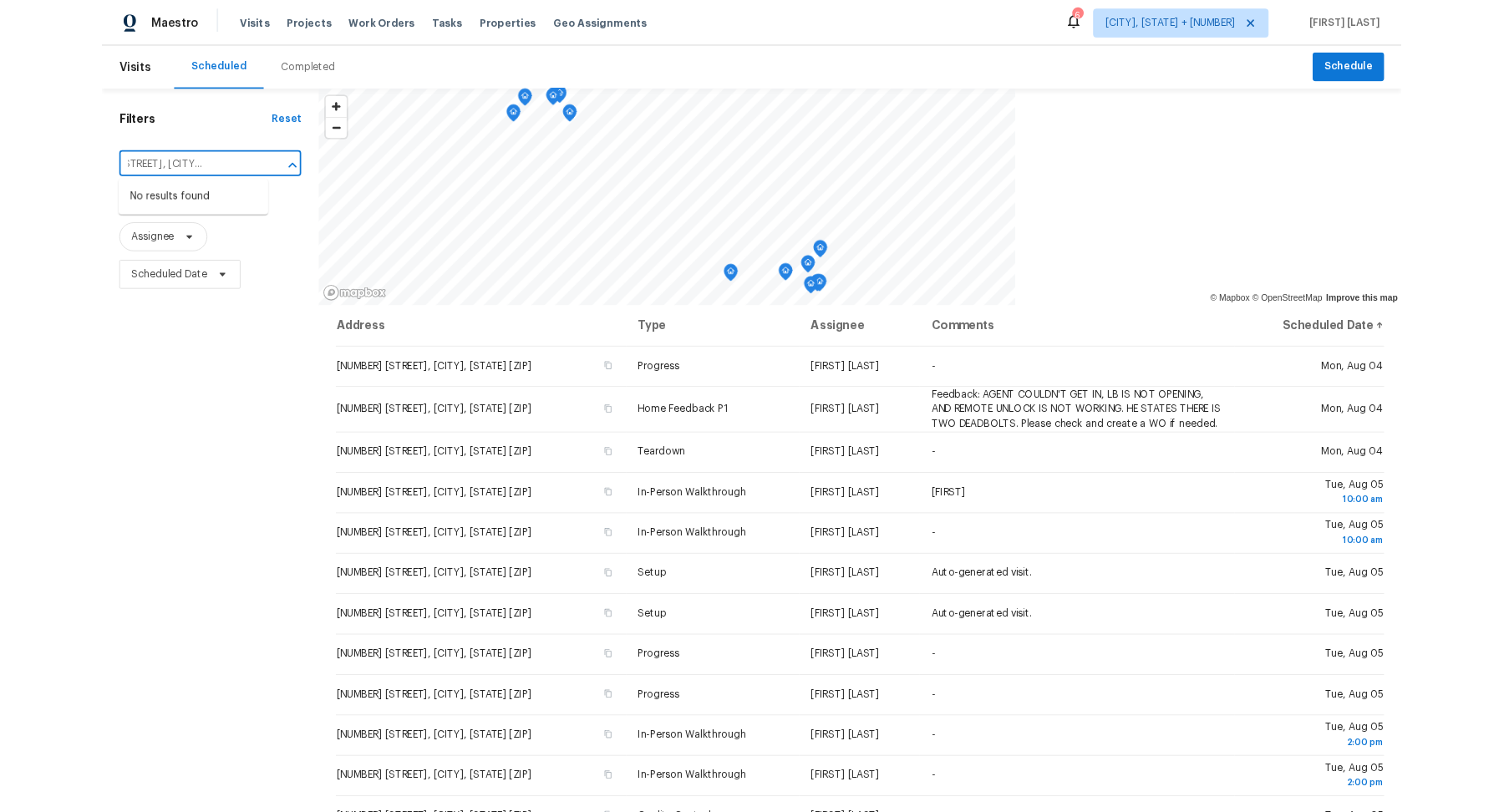 scroll, scrollTop: 0, scrollLeft: 28, axis: horizontal 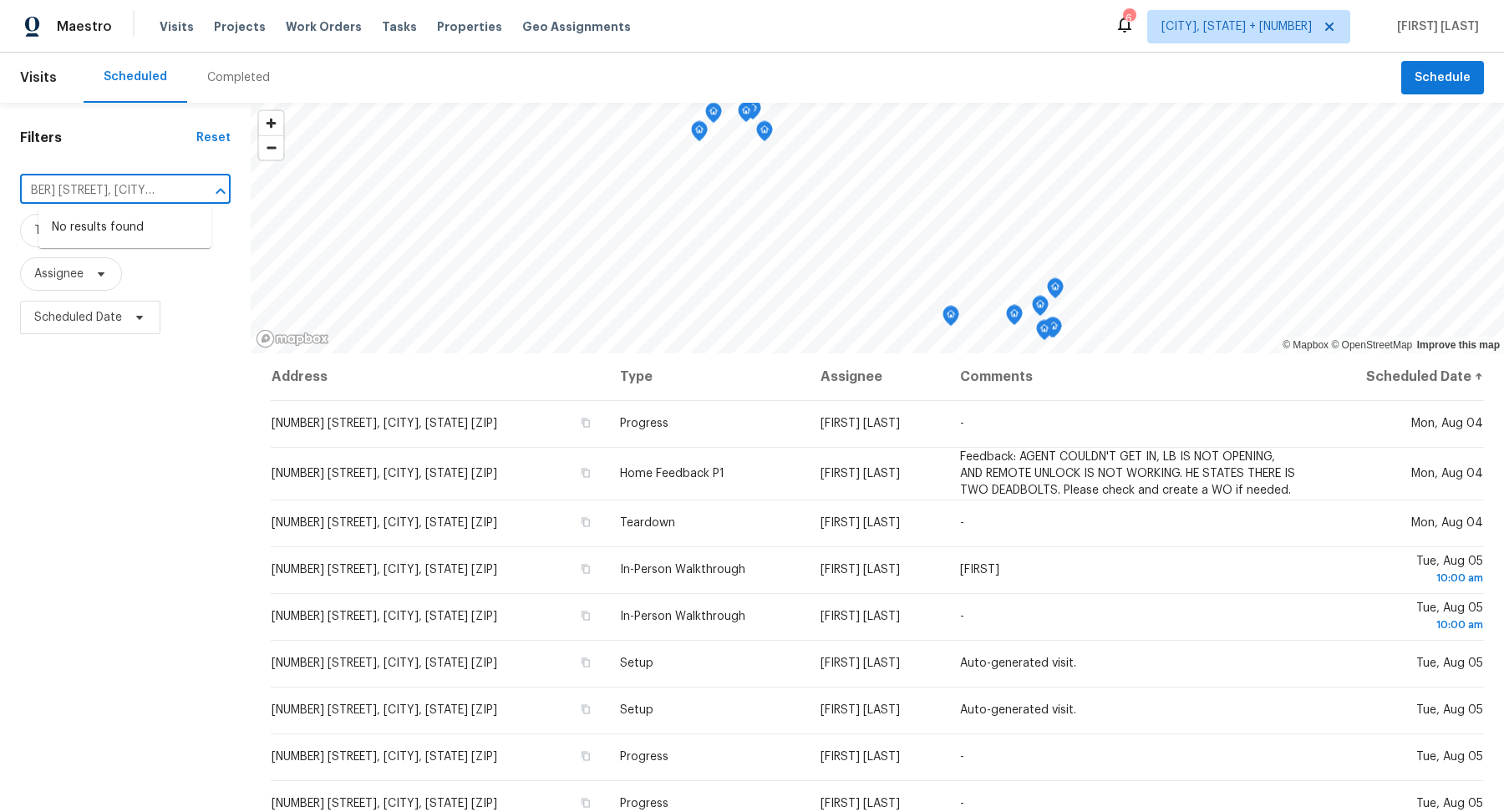 type on "[NUMBER] [STREET], [CITY], [STATE] [ZIP]" 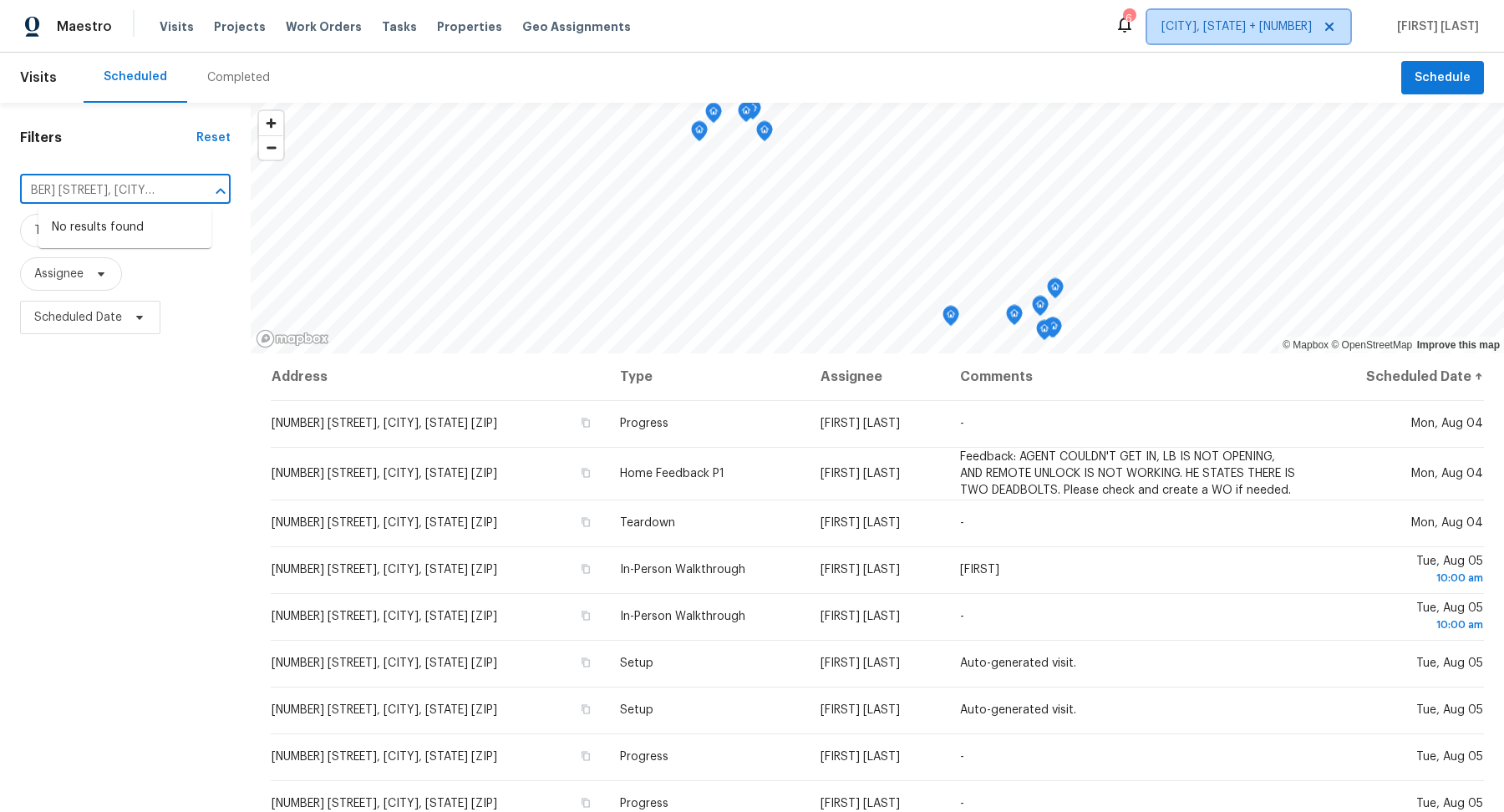 type 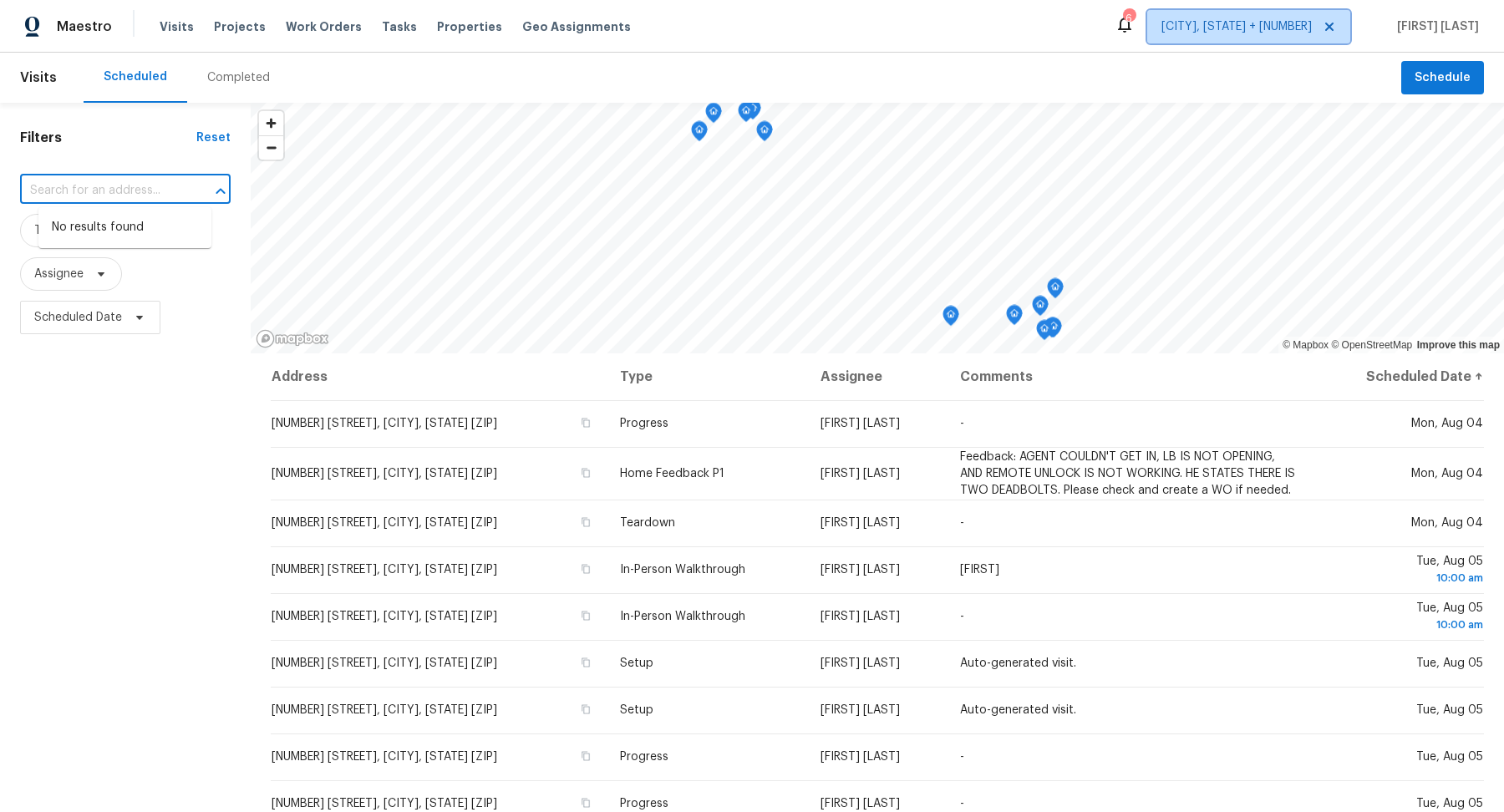 click on "[CITY], [STATE] + [NUMBER]" at bounding box center [1237, 27] 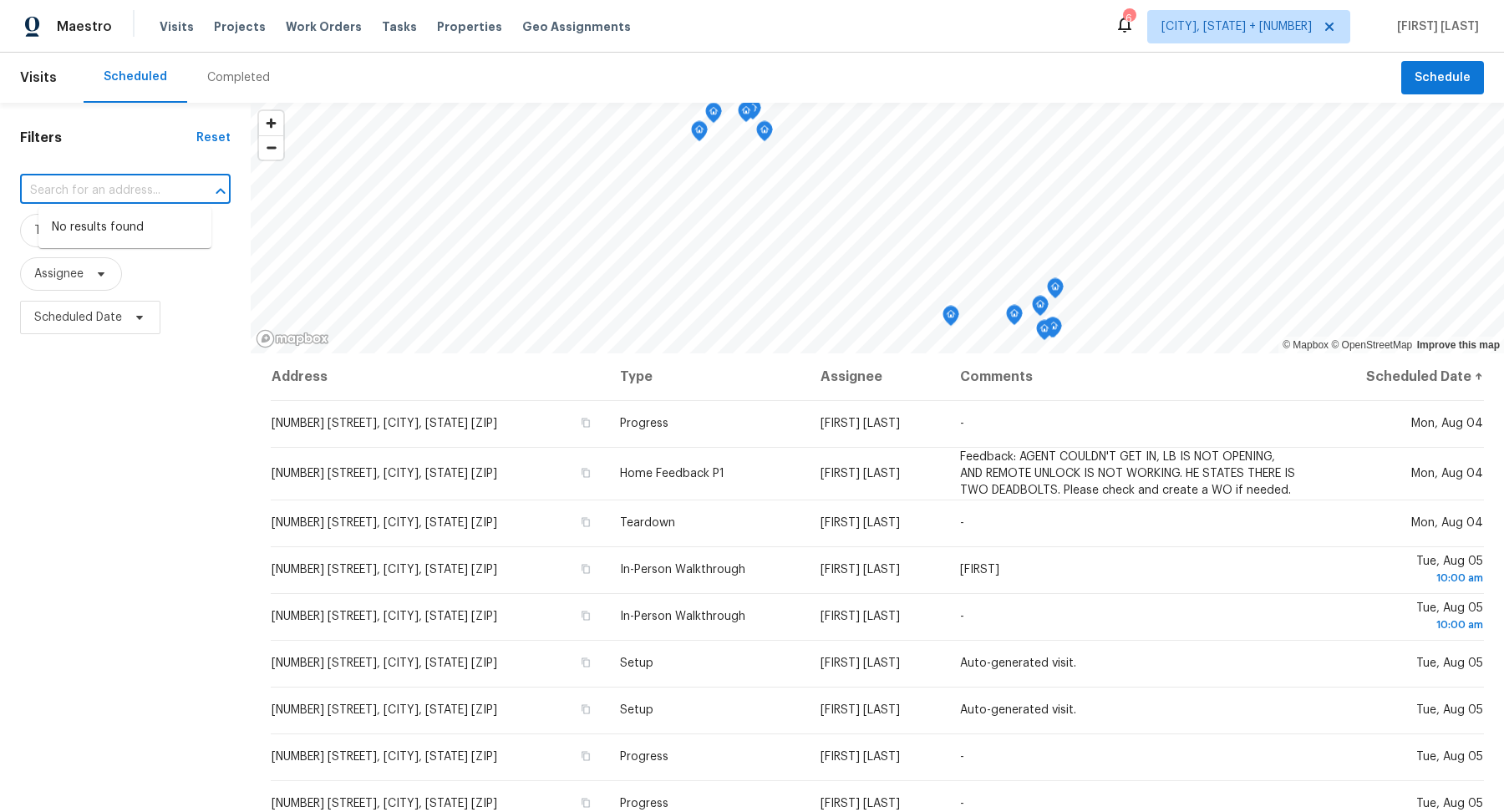 scroll, scrollTop: 0, scrollLeft: 0, axis: both 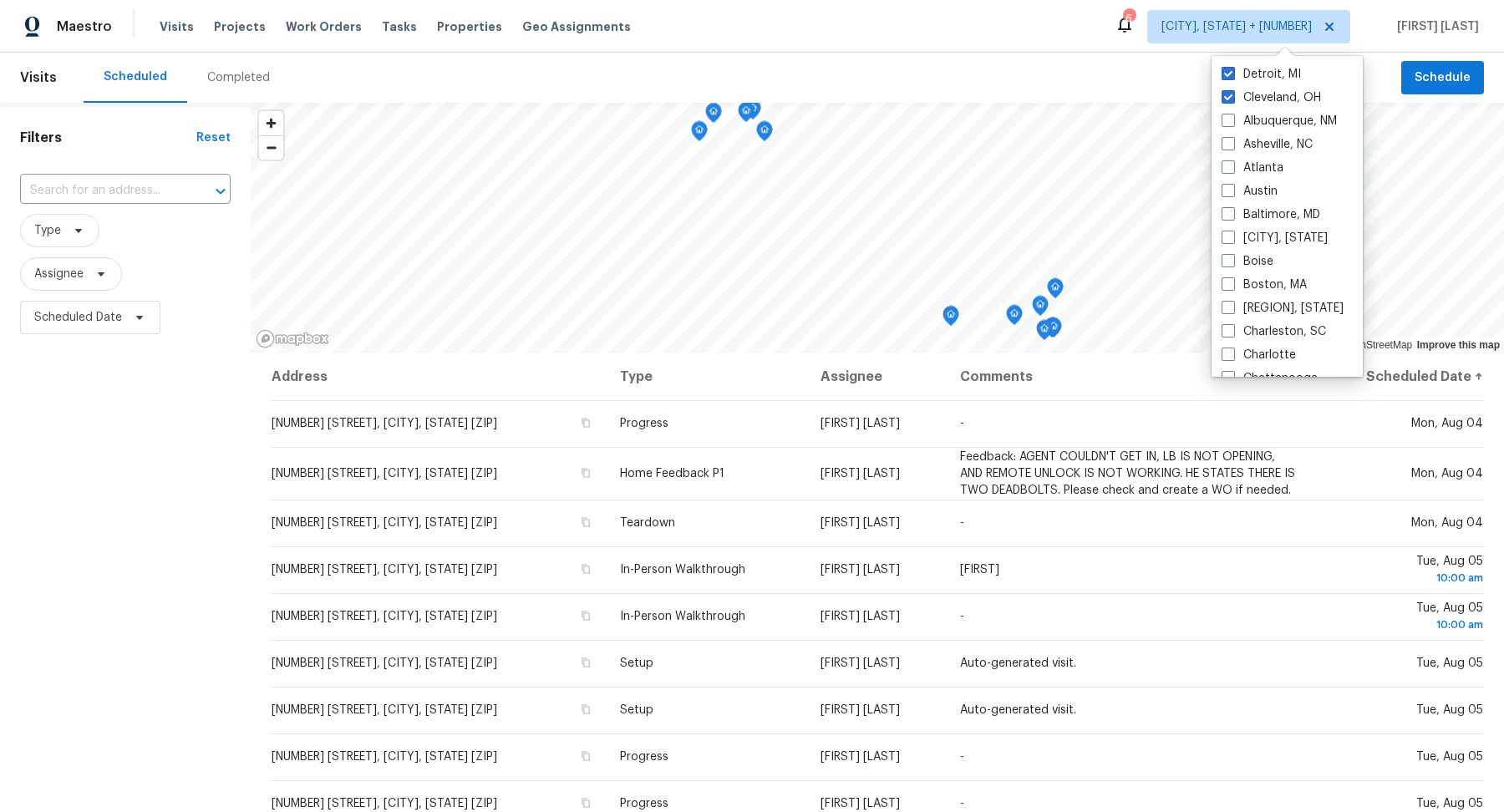 click on "Filters Reset ​ Type Assignee Scheduled Date" at bounding box center [125, 553] 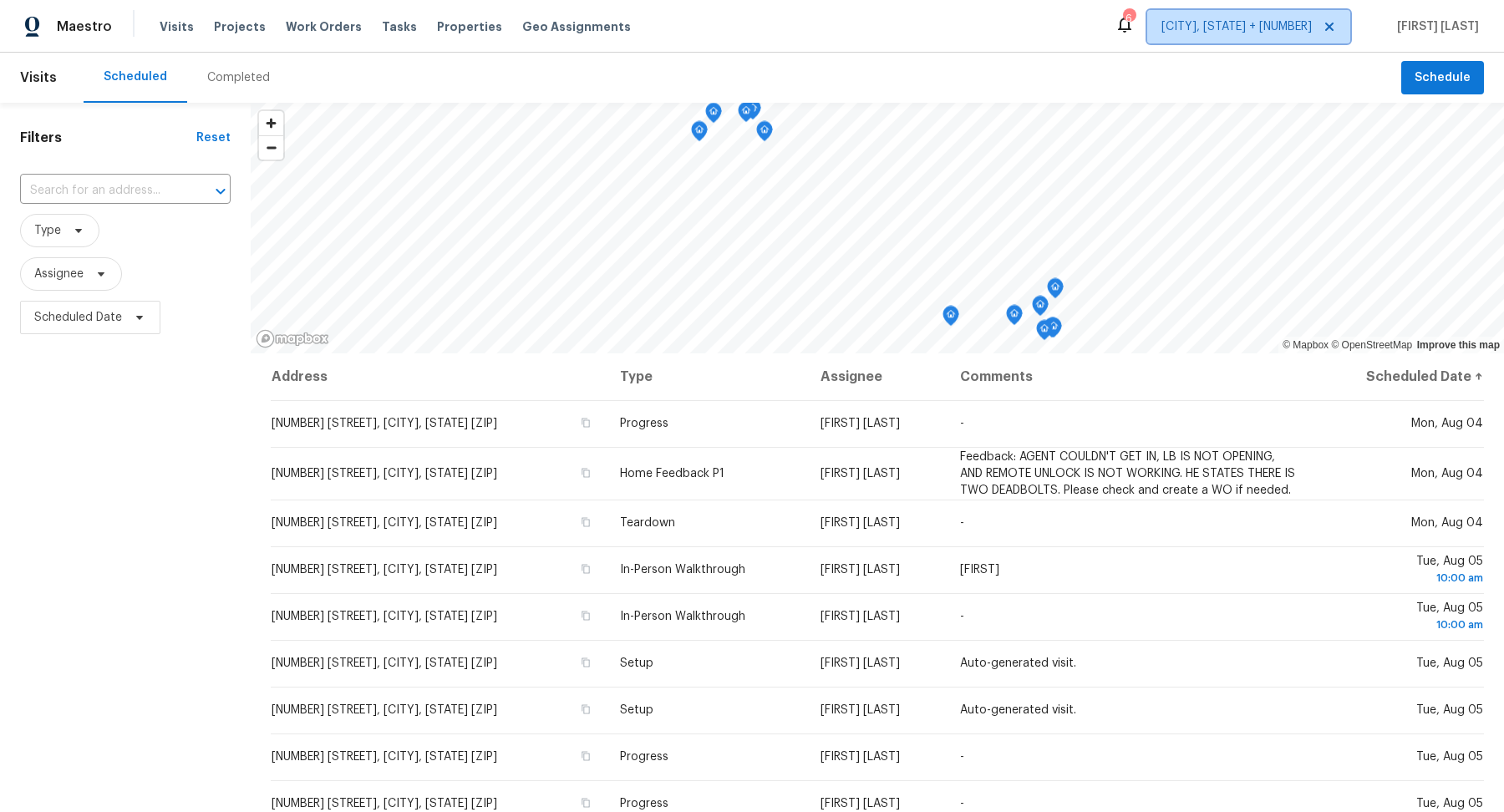 click on "[CITY], [STATE] + [NUMBER]" at bounding box center (1237, 27) 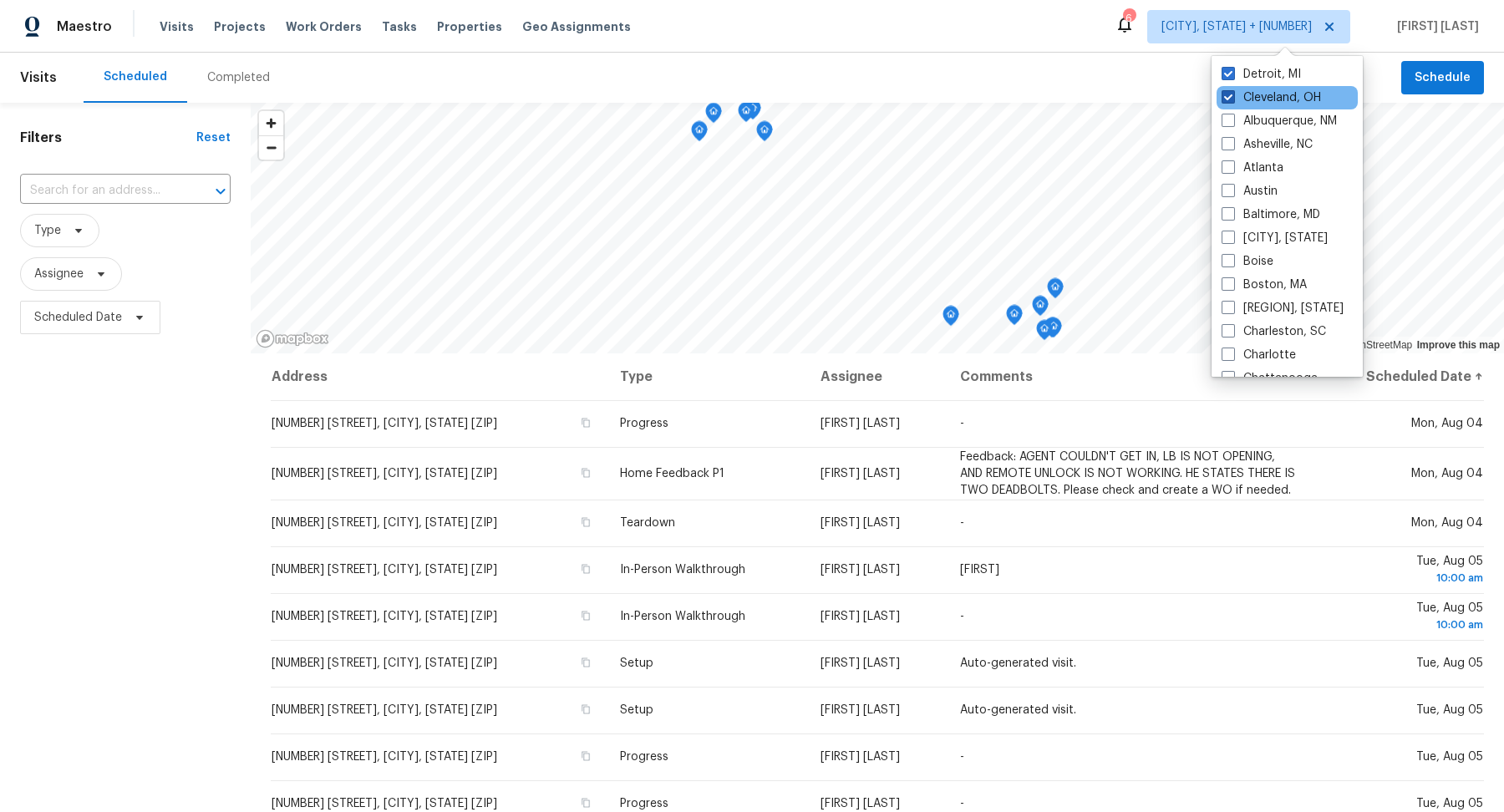click at bounding box center (1228, 97) 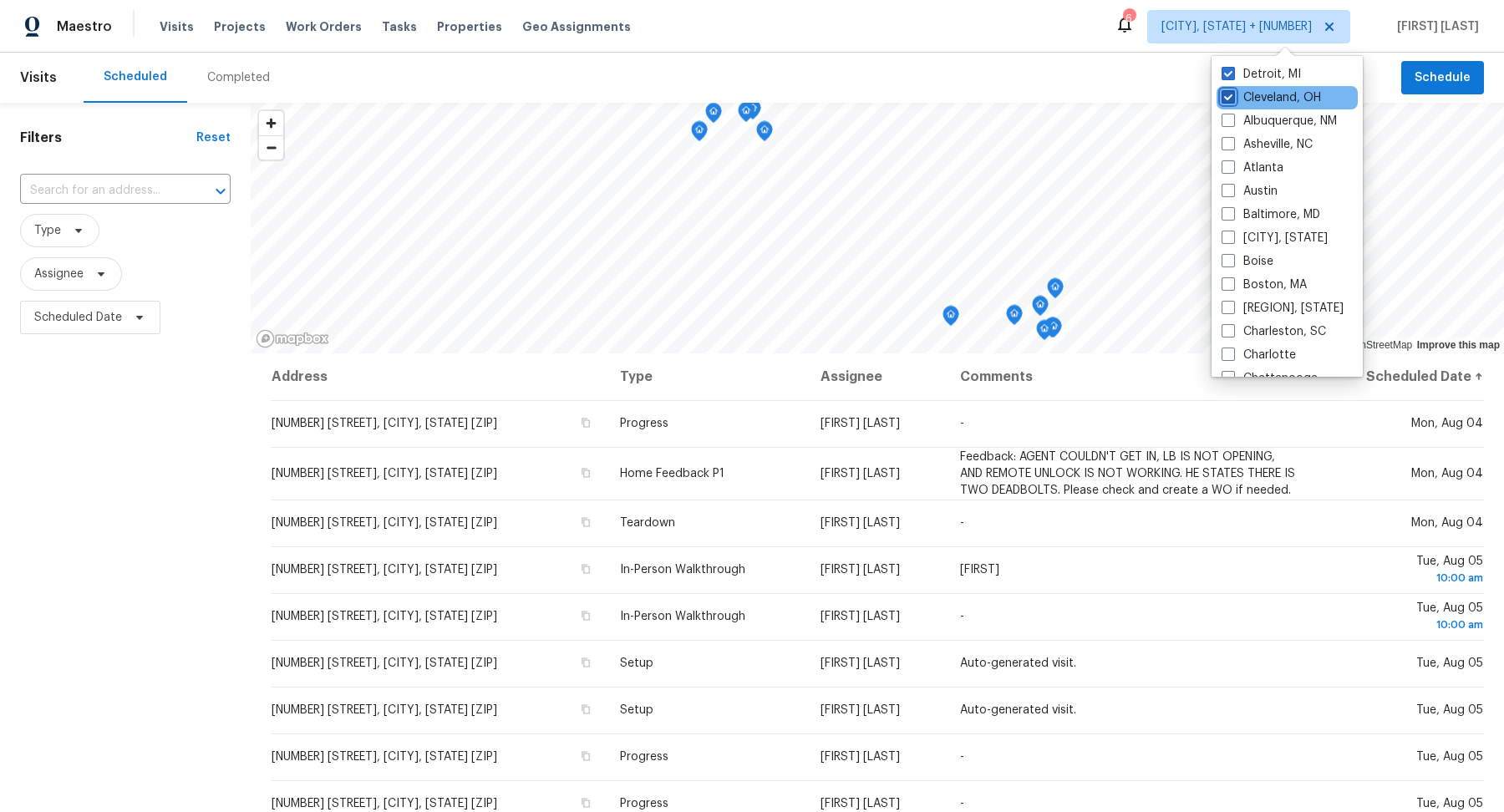 click on "Cleveland, OH" at bounding box center (1227, 94) 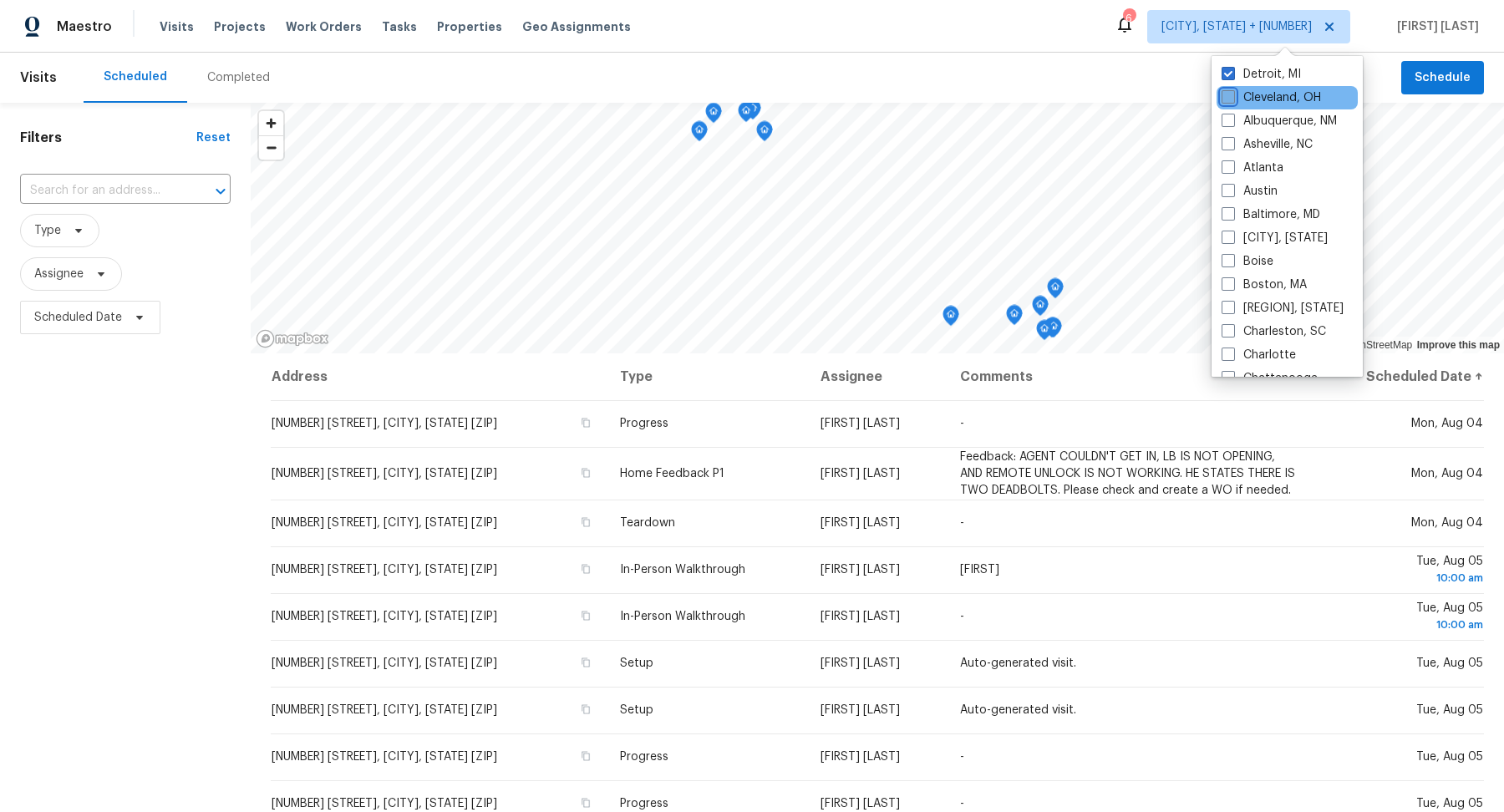 checkbox on "false" 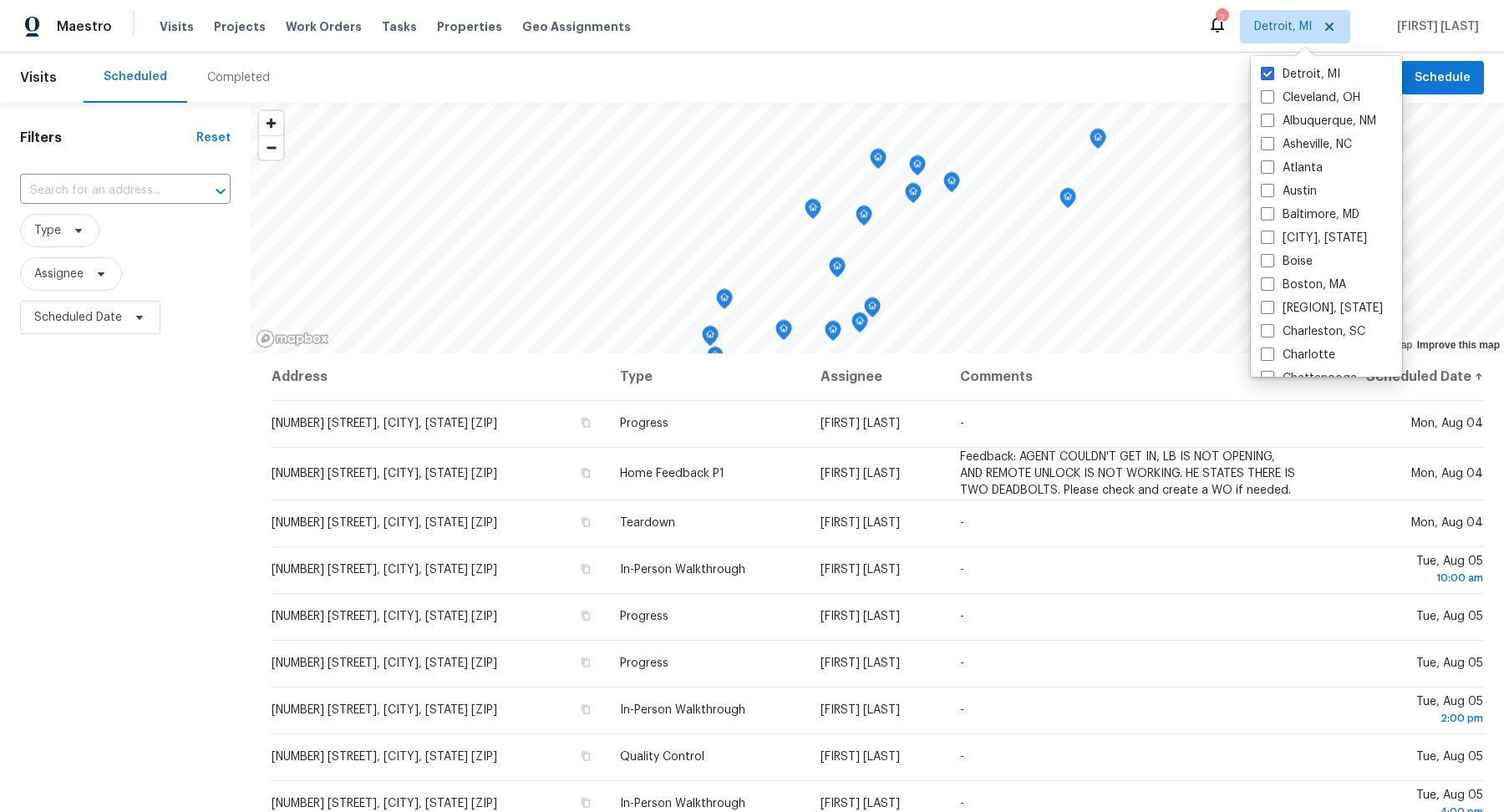 click on "Filters Reset ​ Type Assignee Scheduled Date" at bounding box center (125, 553) 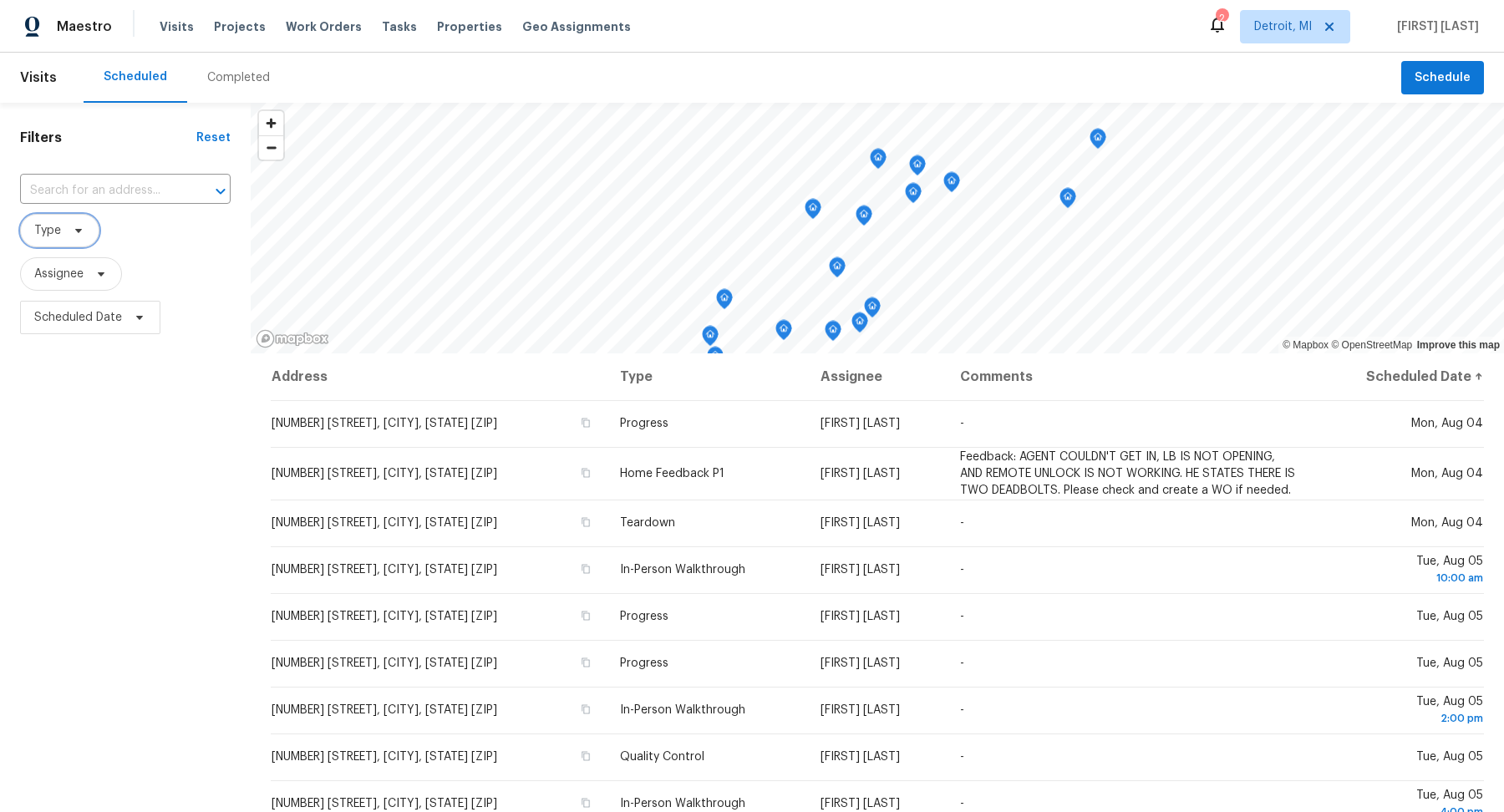 click on "Type" at bounding box center (48, 231) 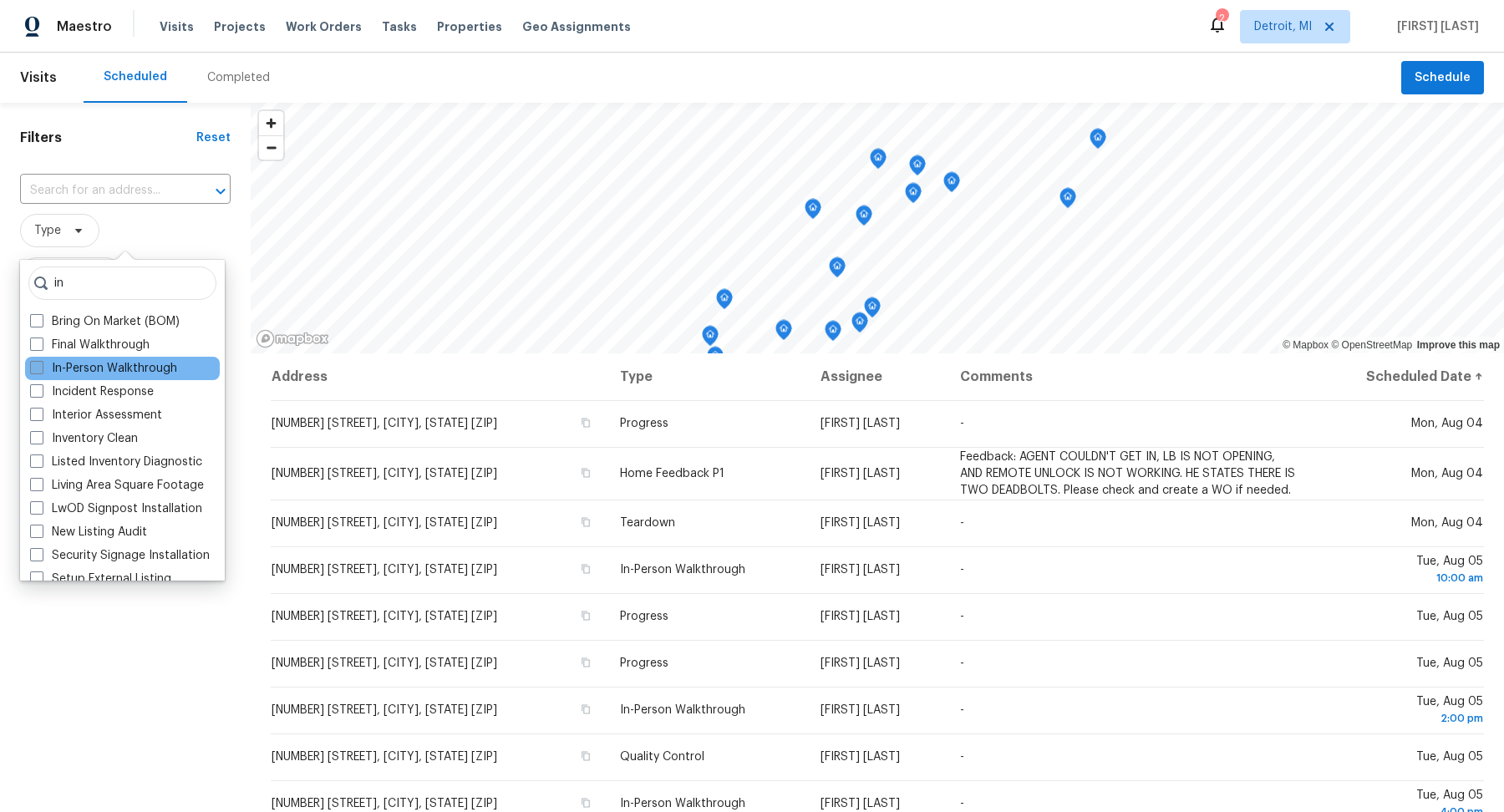 type on "in" 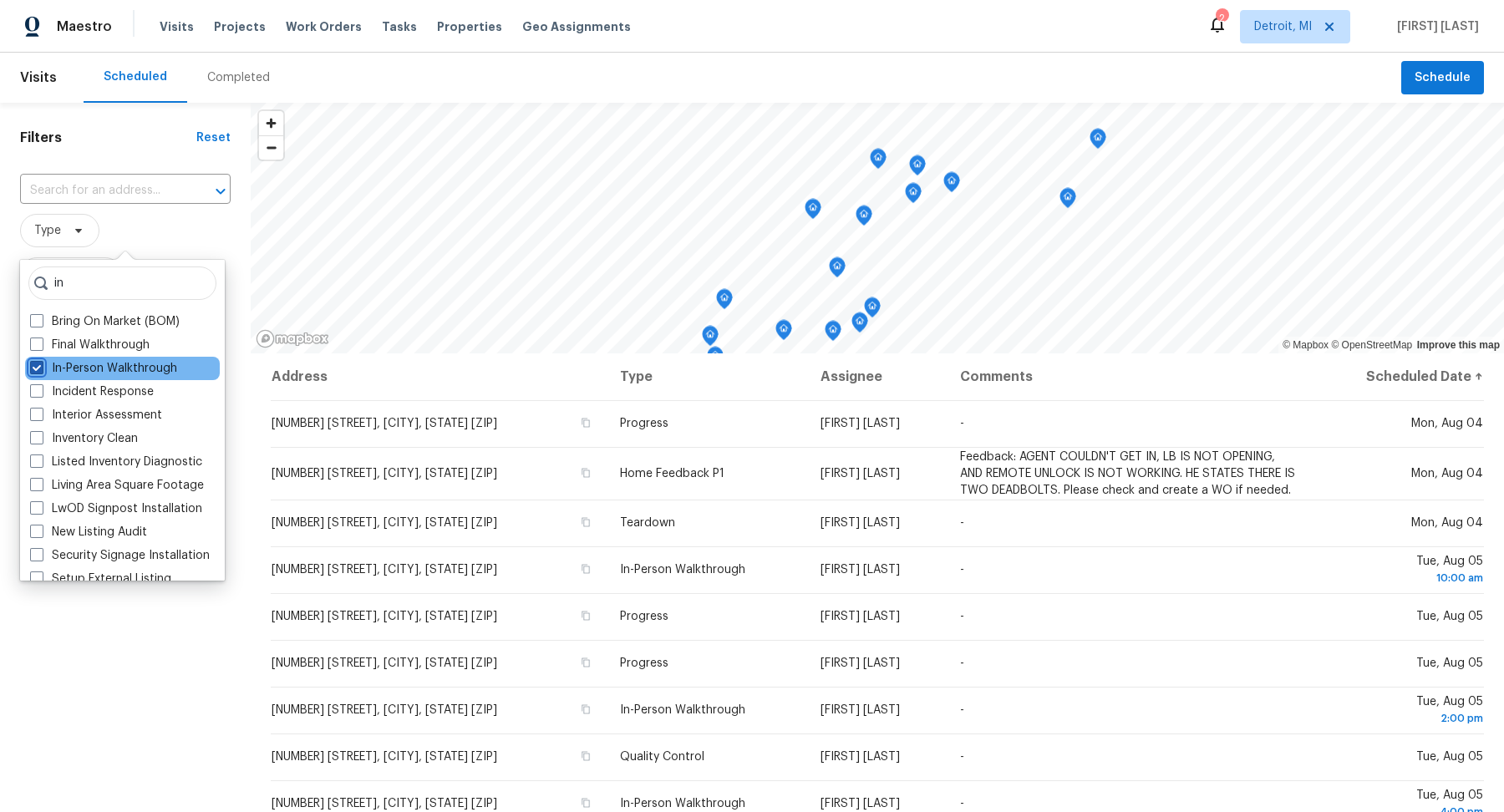 checkbox on "true" 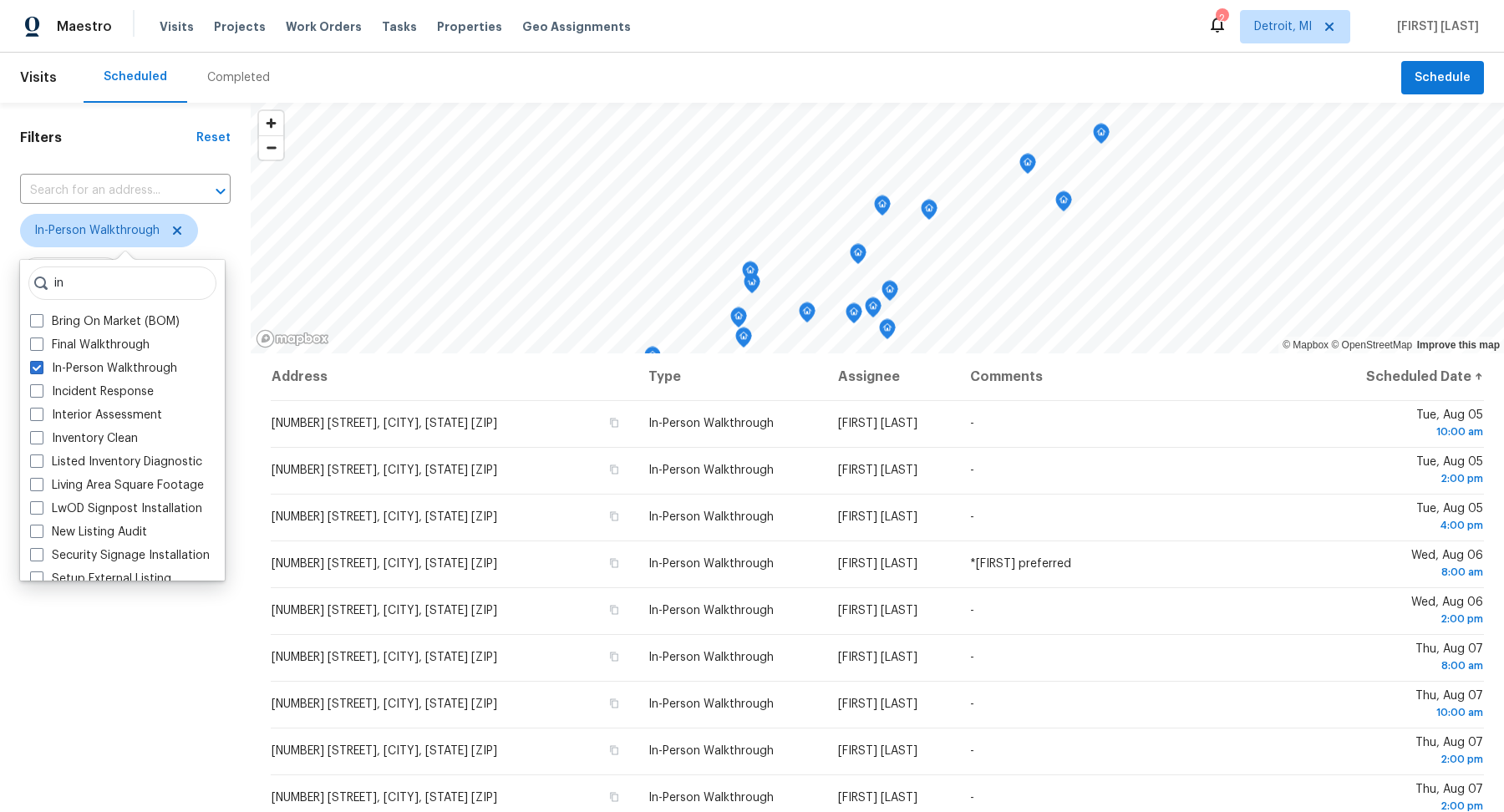 click on "Filters Reset ​ In-Person Walkthrough Assignee Scheduled Date" at bounding box center (125, 553) 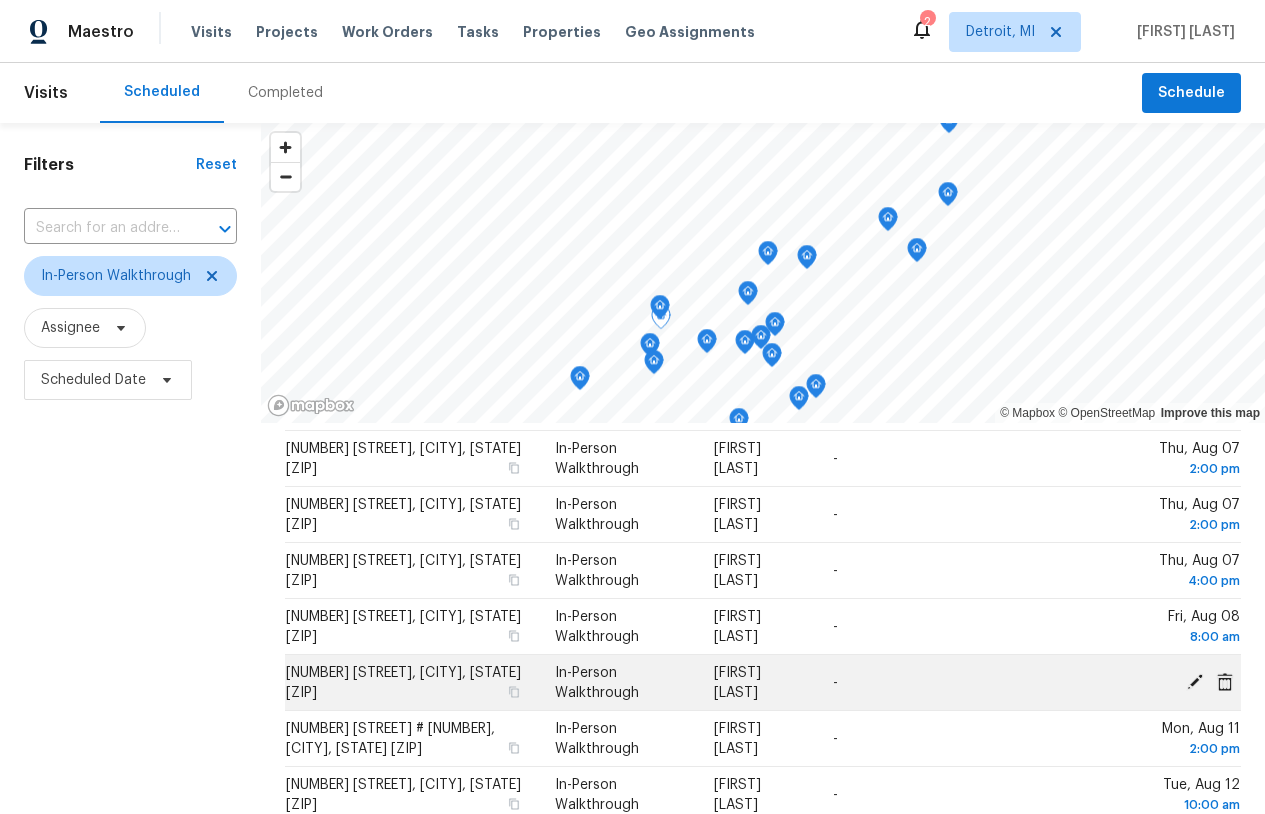 scroll, scrollTop: 547, scrollLeft: 0, axis: vertical 